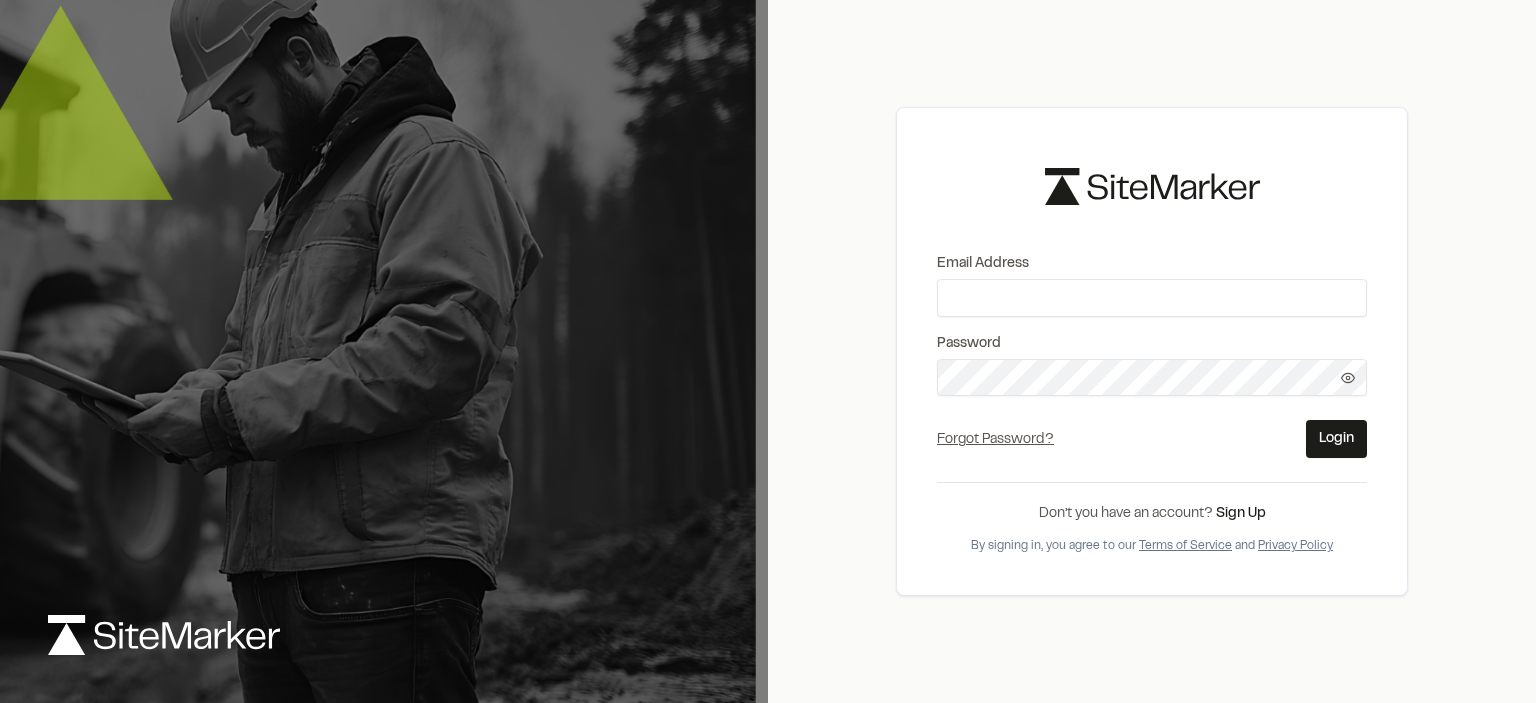 scroll, scrollTop: 0, scrollLeft: 0, axis: both 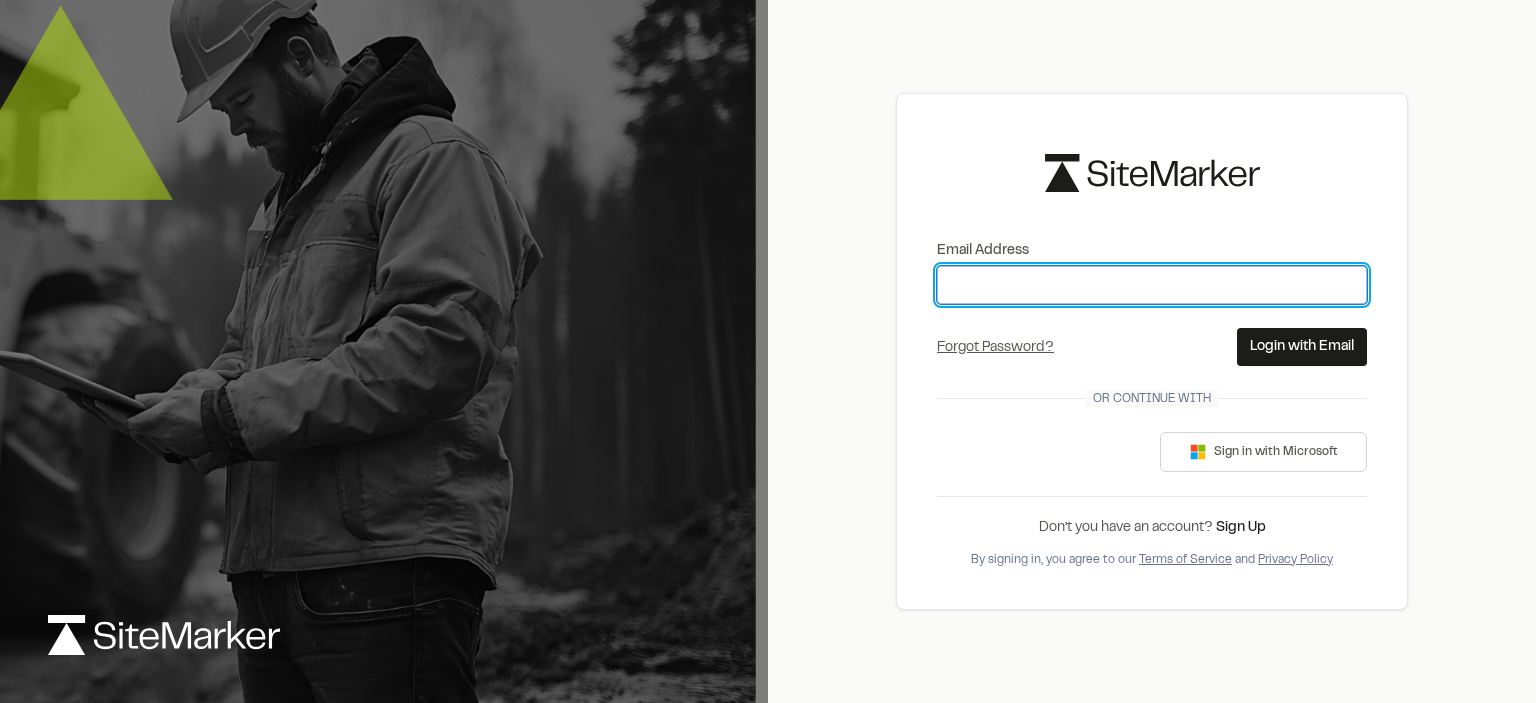 click on "Email Address" at bounding box center (1152, 285) 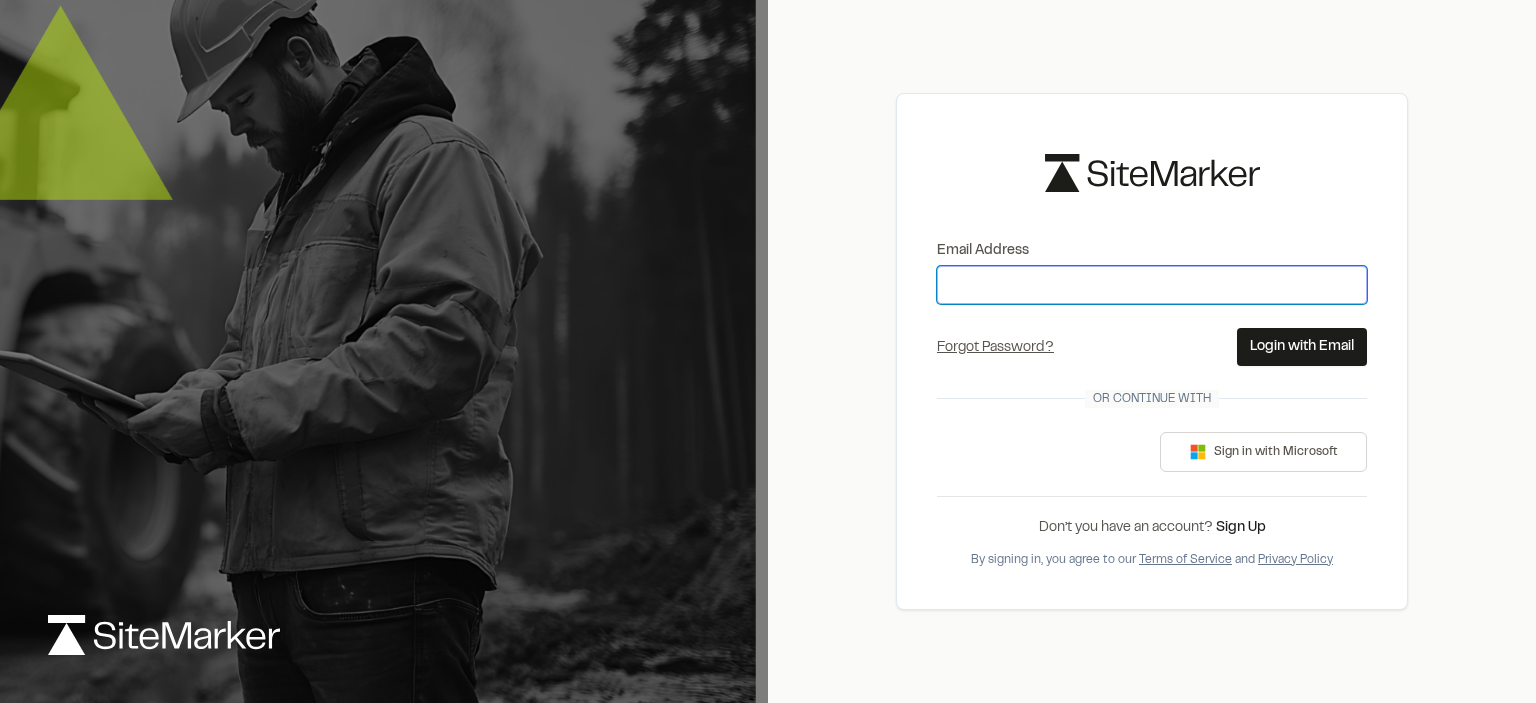 type on "**********" 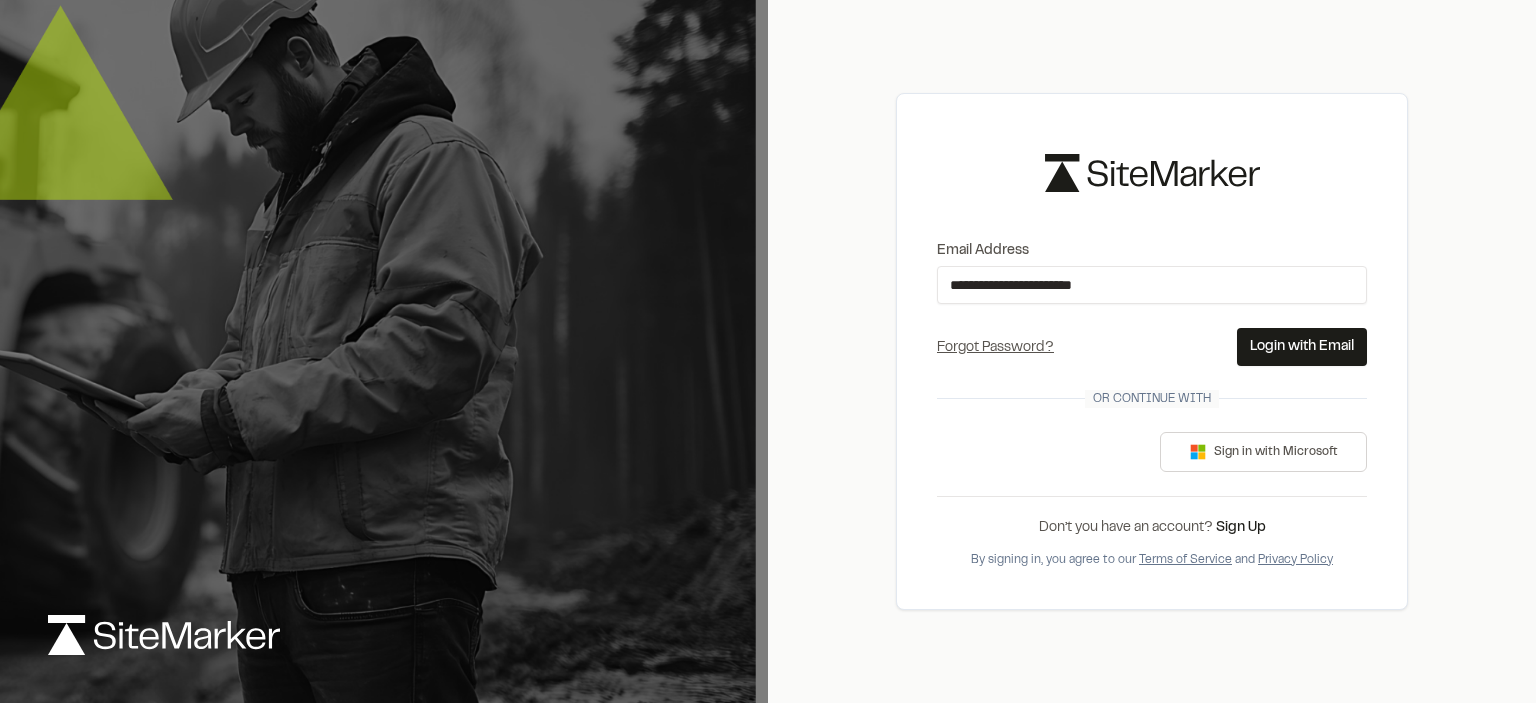 click on "Login with Email" at bounding box center [1302, 347] 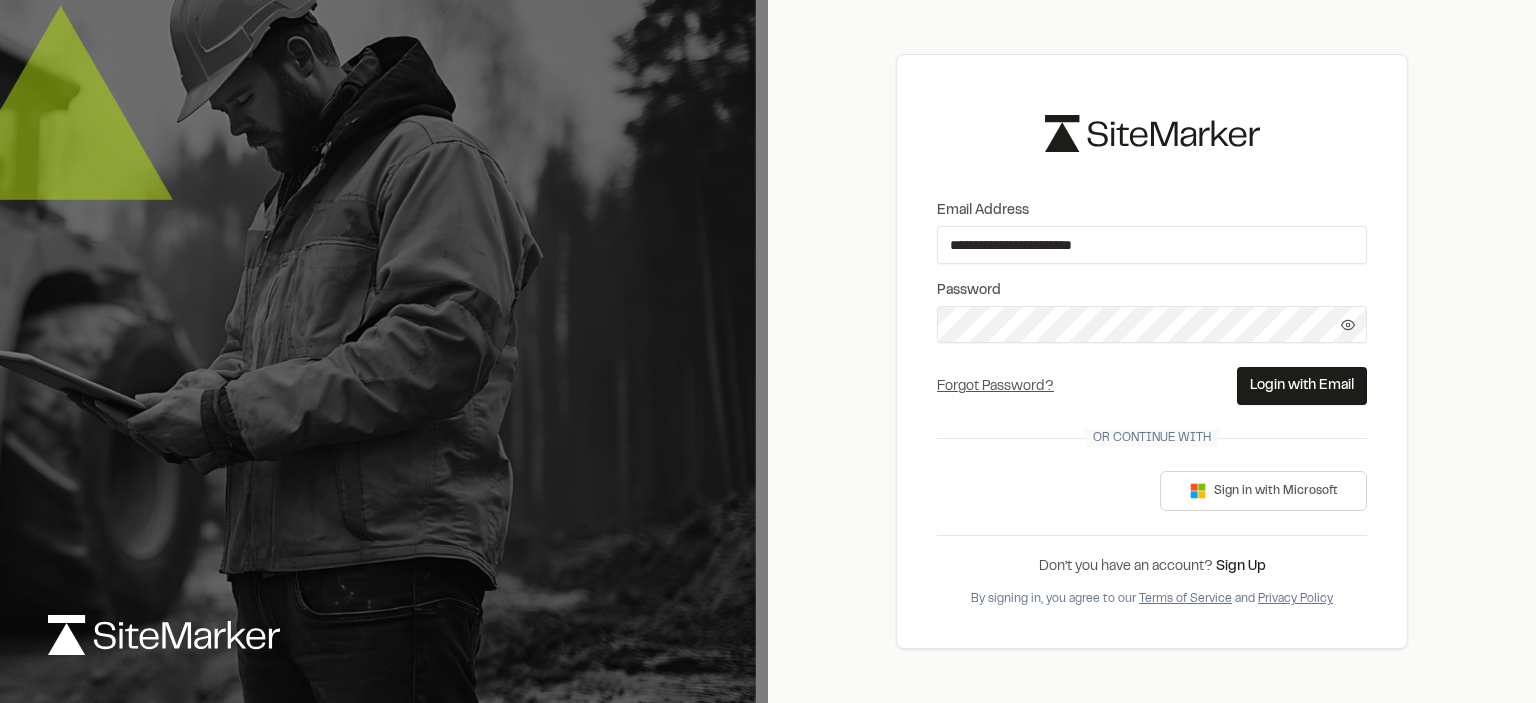 click on "Login with Email" at bounding box center (1302, 386) 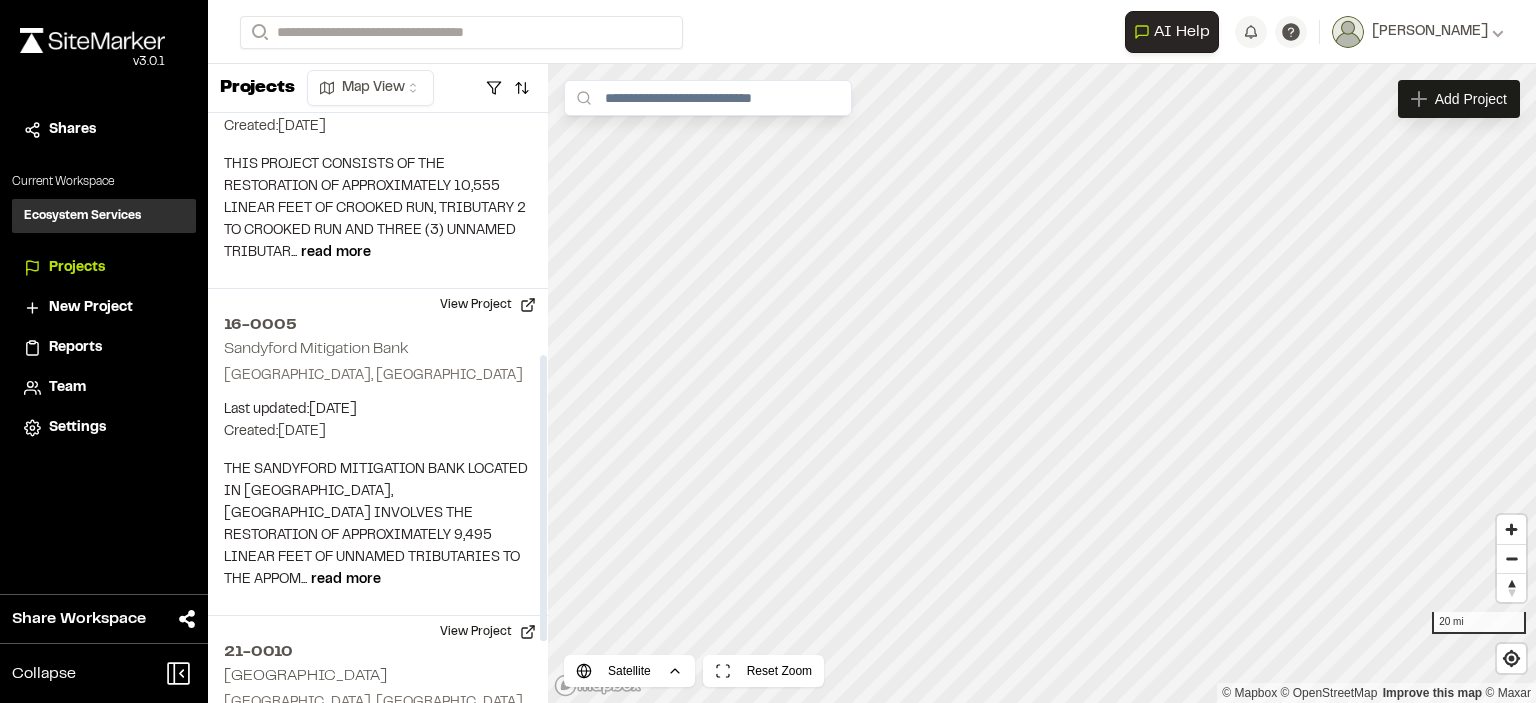 scroll, scrollTop: 500, scrollLeft: 0, axis: vertical 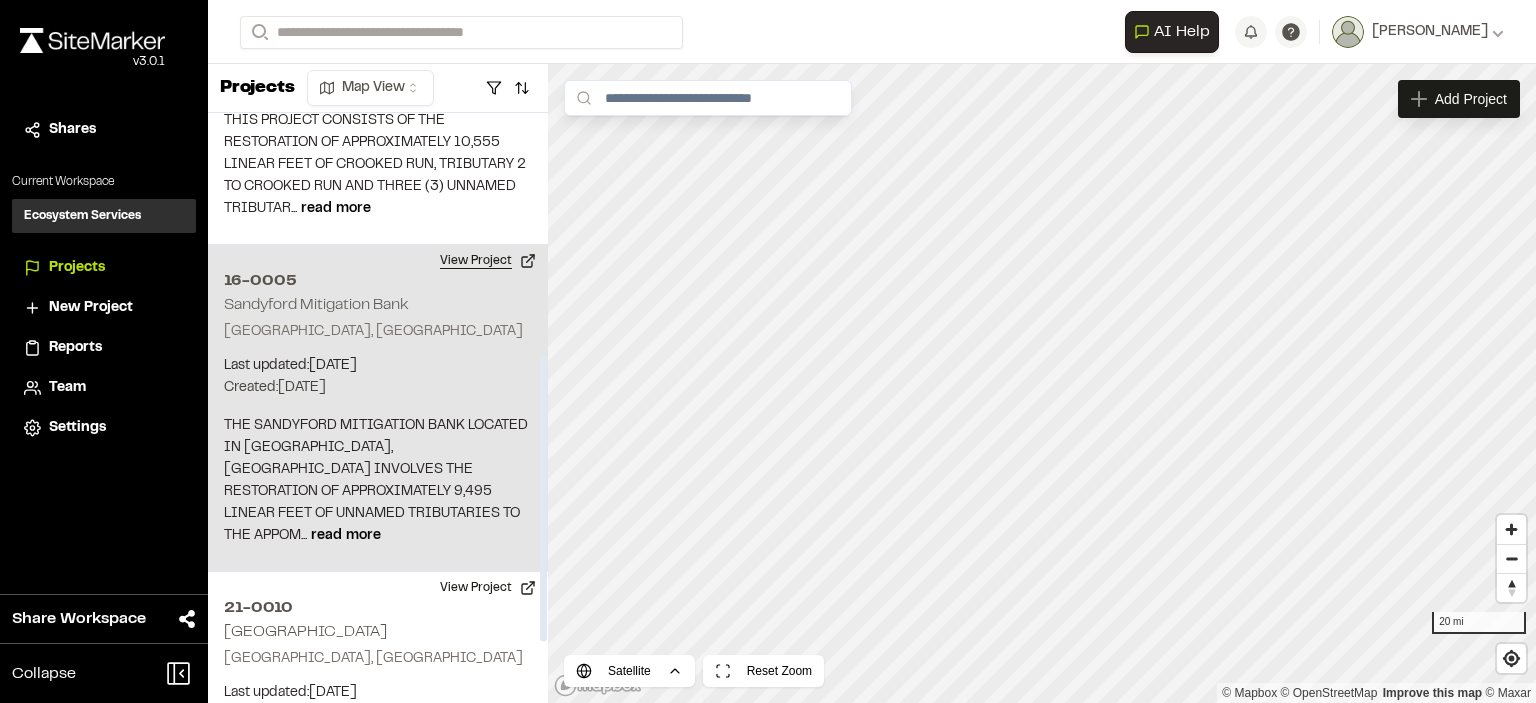 click on "View Project" at bounding box center (488, 261) 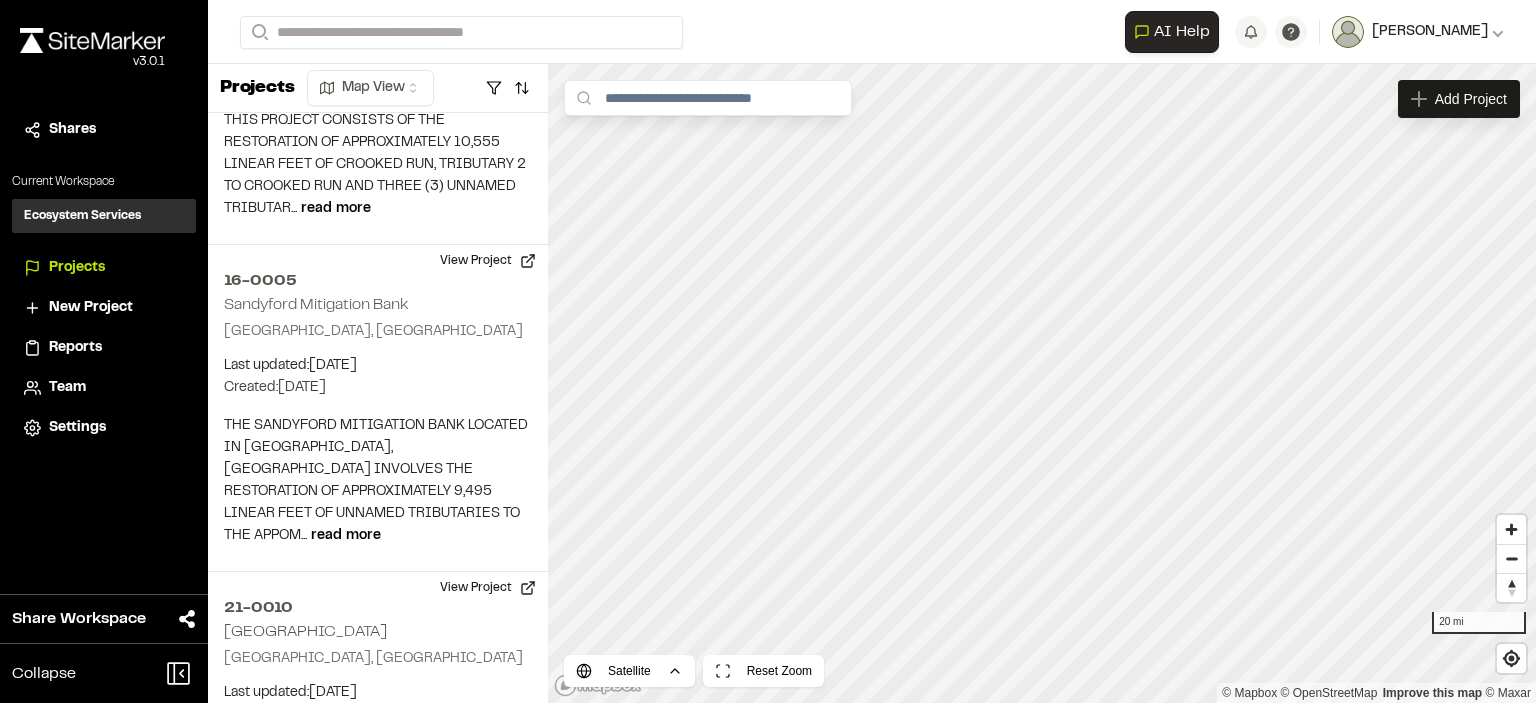 click on "[PERSON_NAME]" at bounding box center [1430, 32] 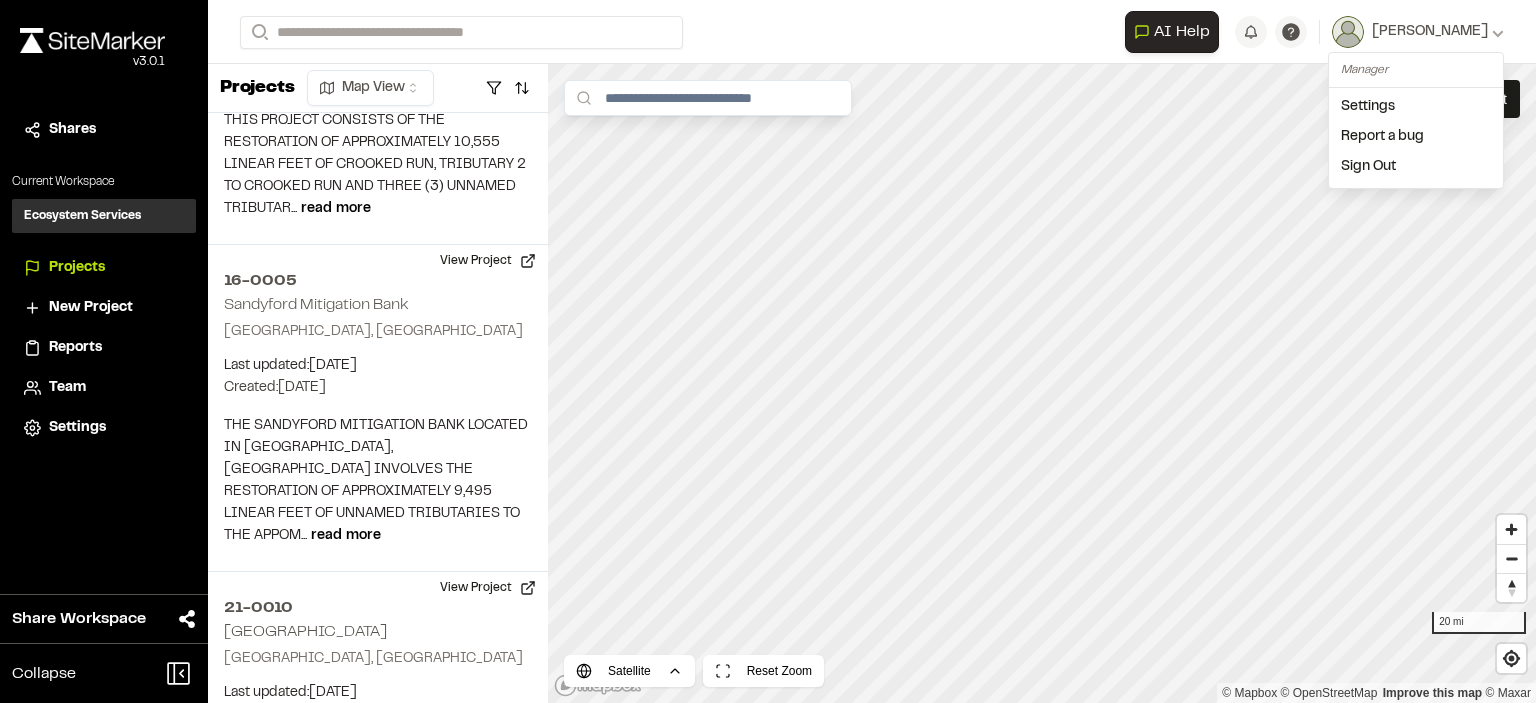 click on "Sign Out" at bounding box center (1416, 167) 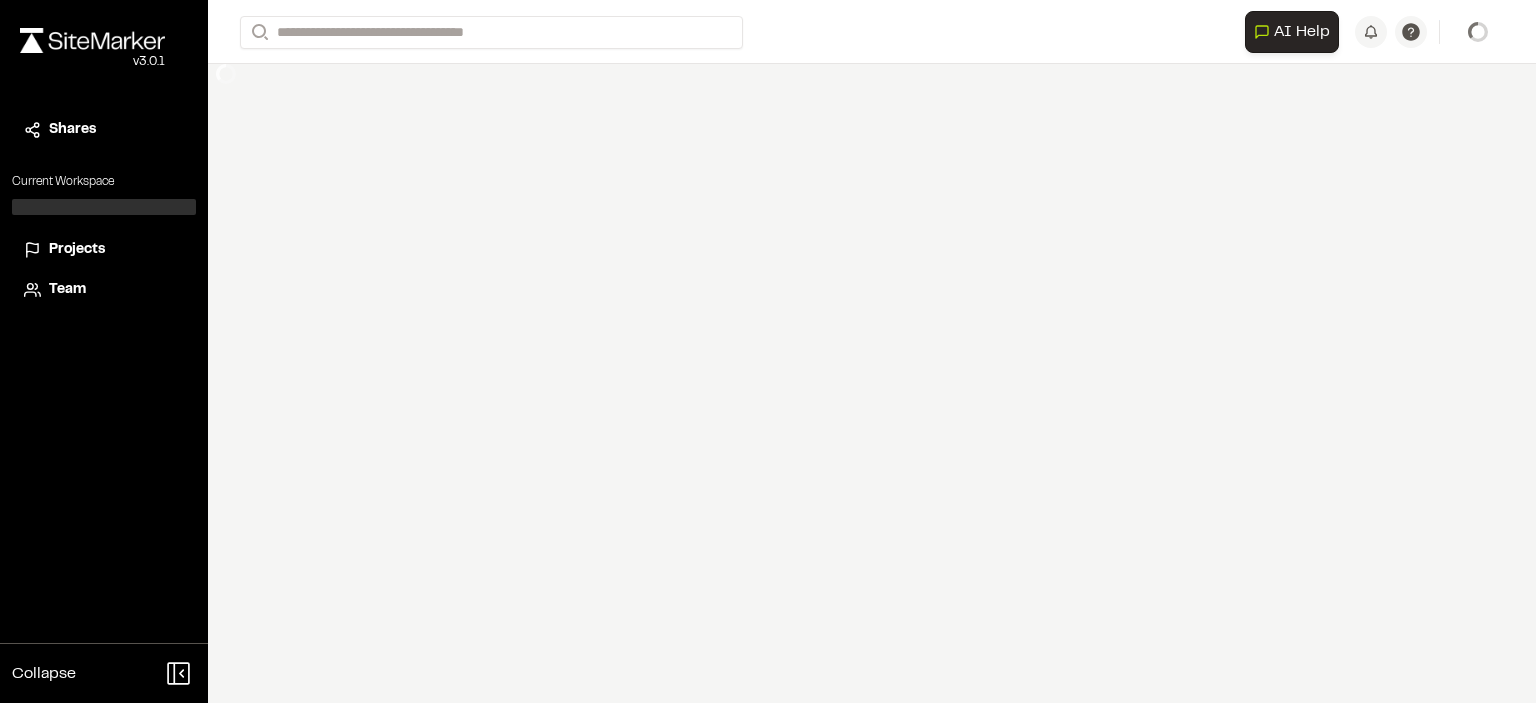 scroll, scrollTop: 0, scrollLeft: 0, axis: both 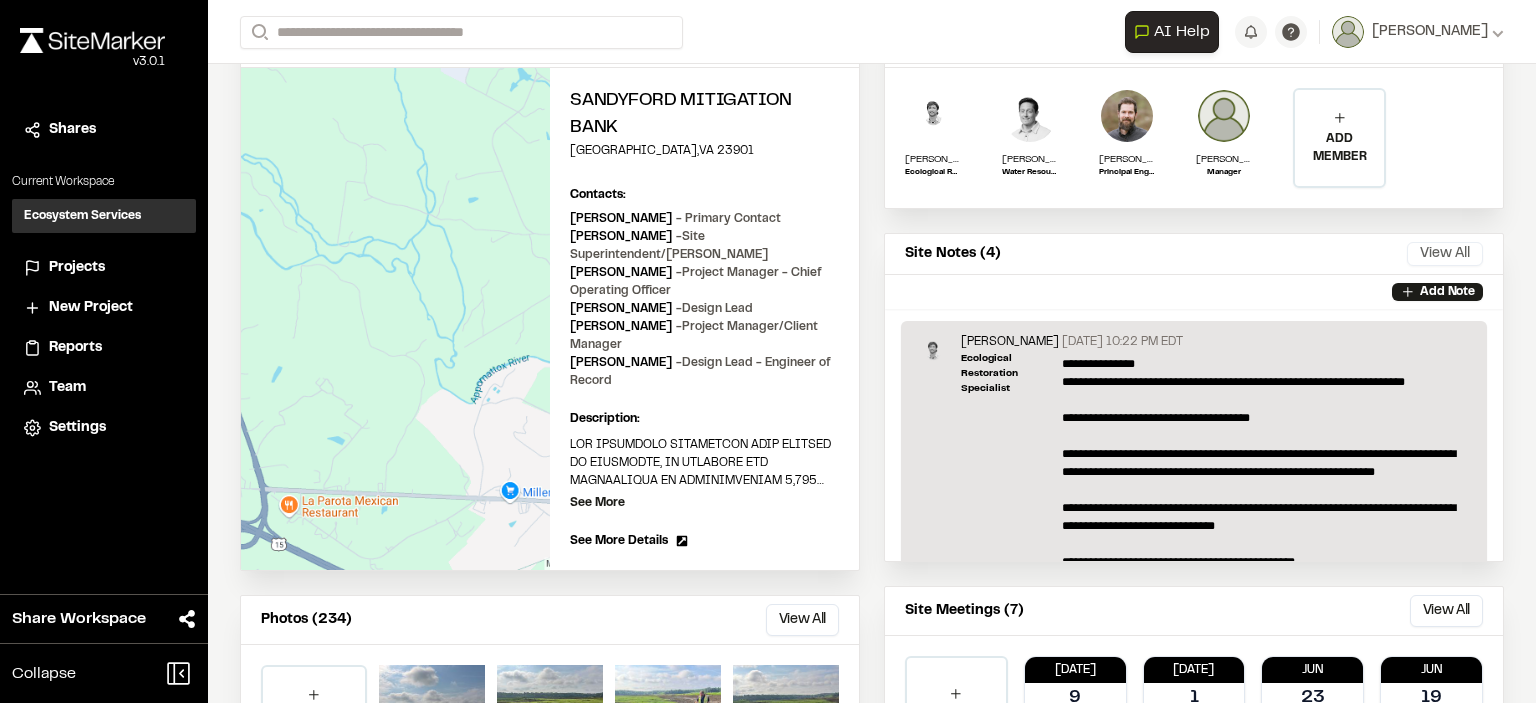 click on "View All" at bounding box center (1445, 254) 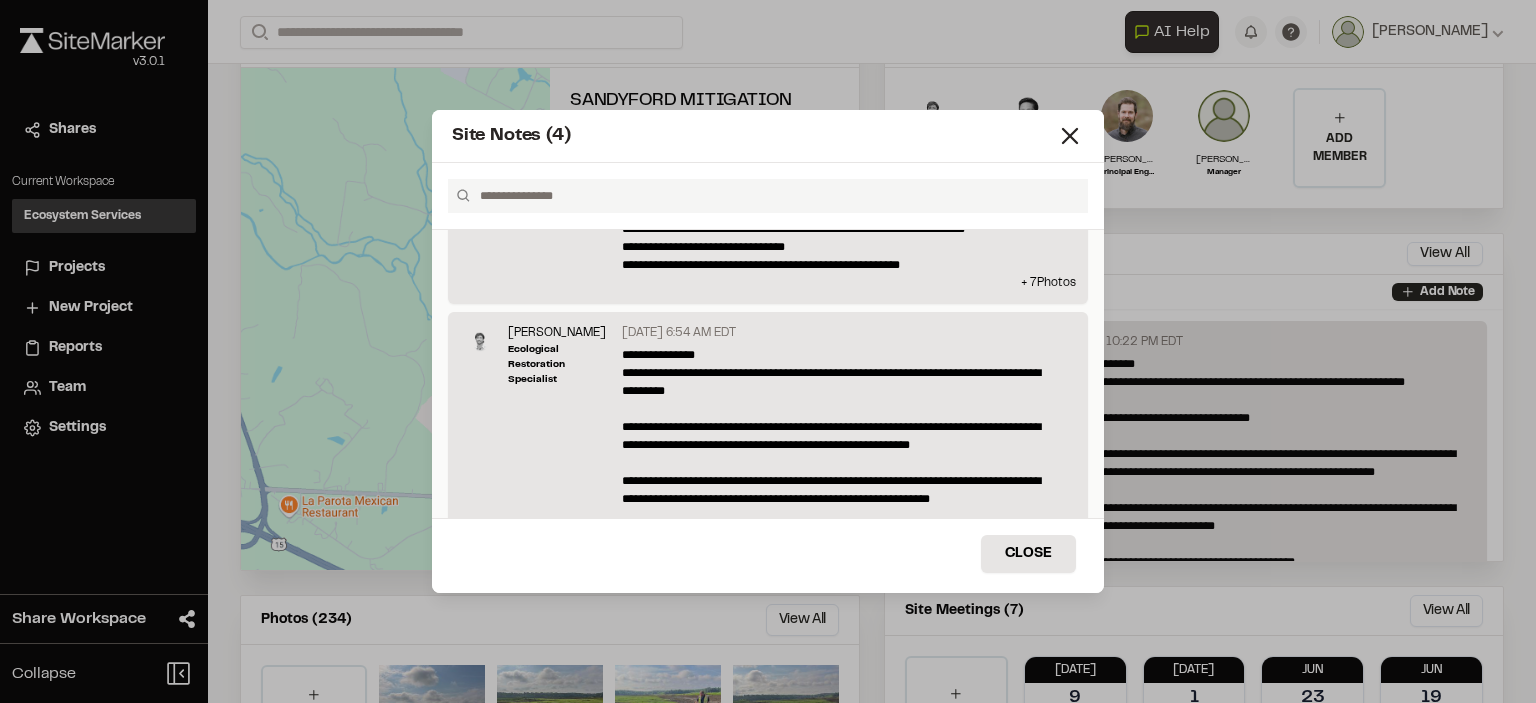 scroll, scrollTop: 210, scrollLeft: 0, axis: vertical 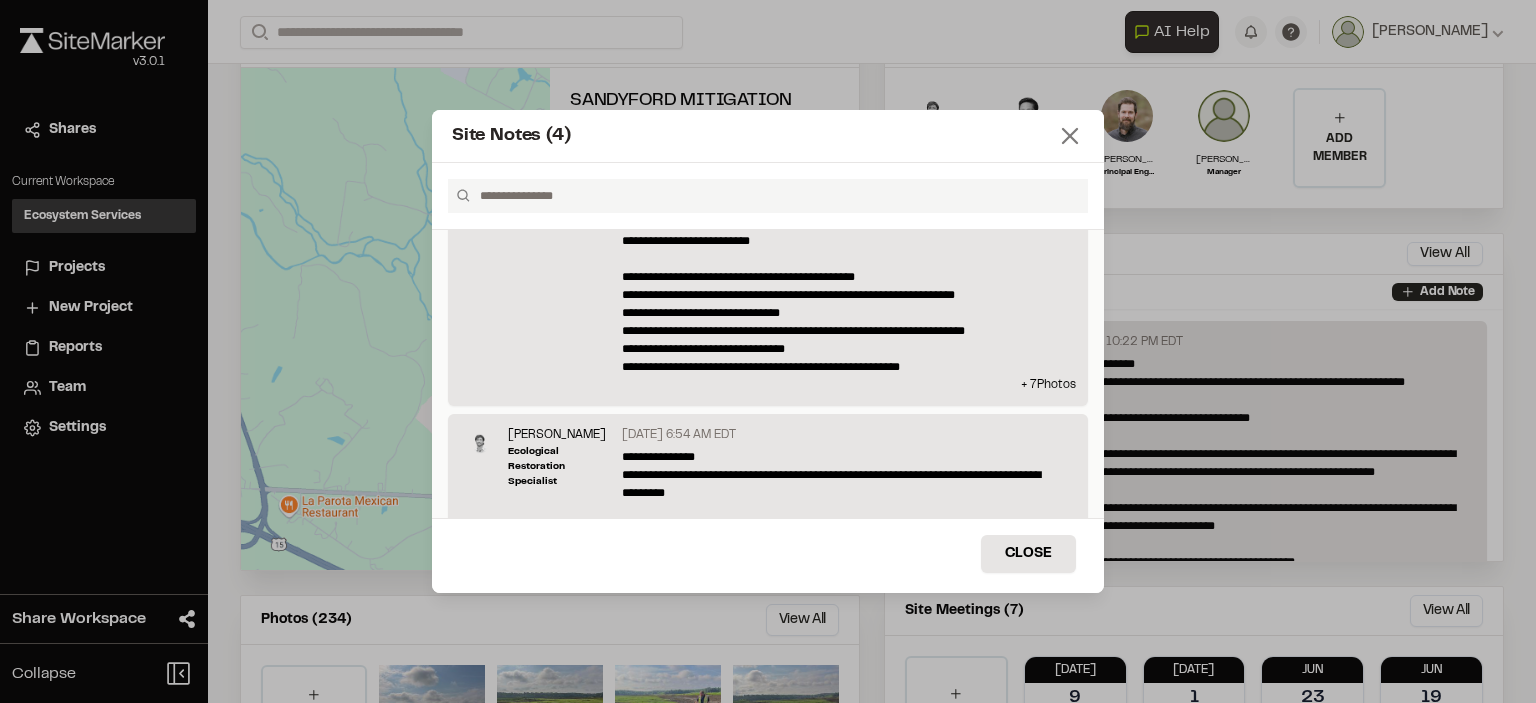 click 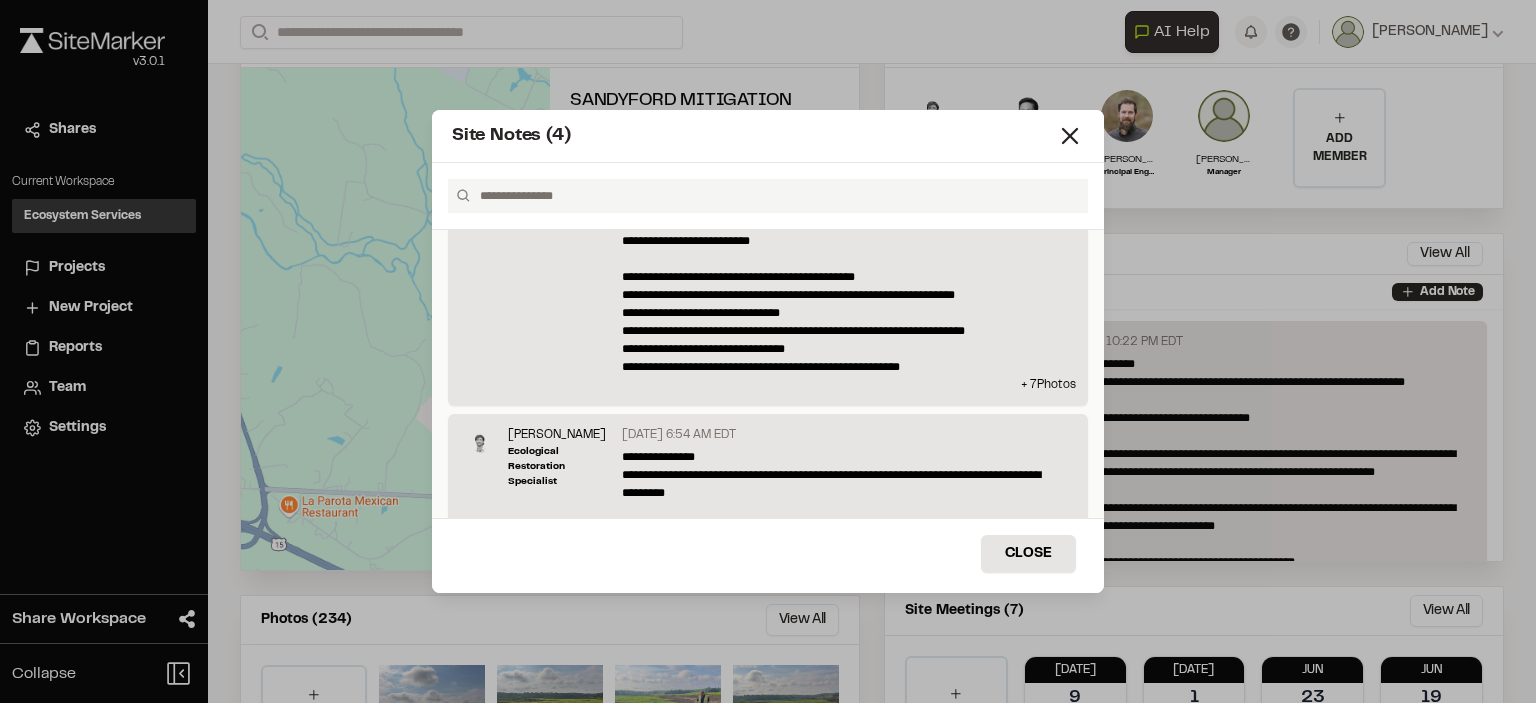 scroll, scrollTop: 0, scrollLeft: 0, axis: both 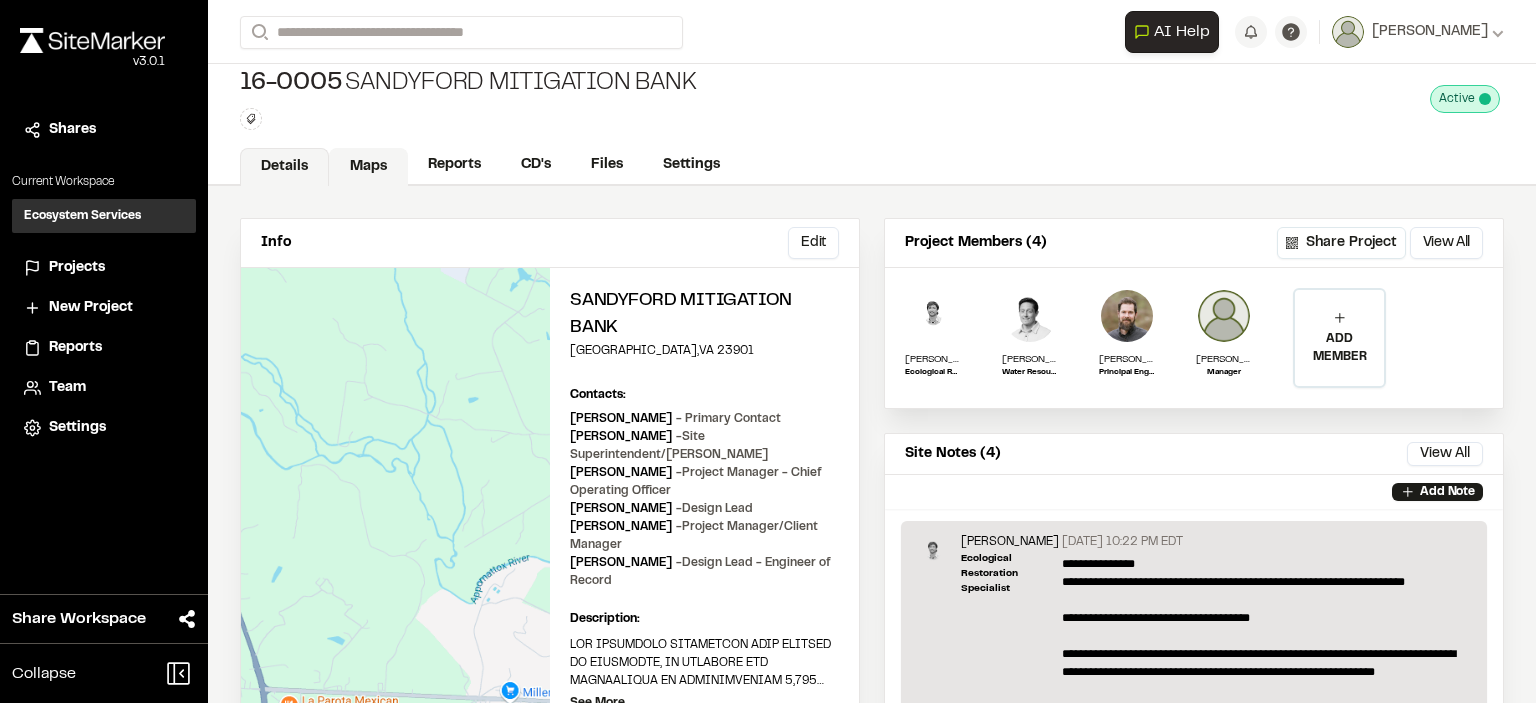 click on "Maps" at bounding box center [368, 167] 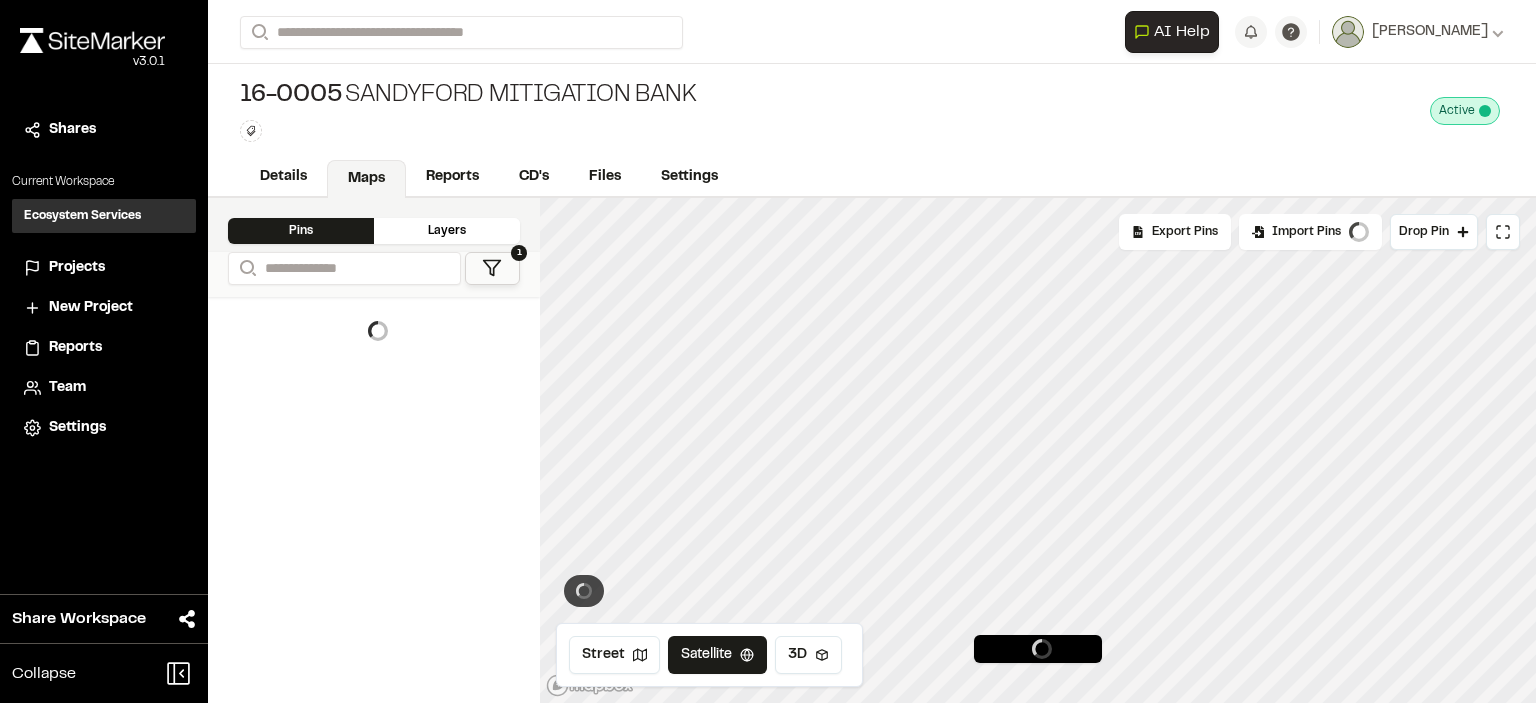 scroll, scrollTop: 0, scrollLeft: 0, axis: both 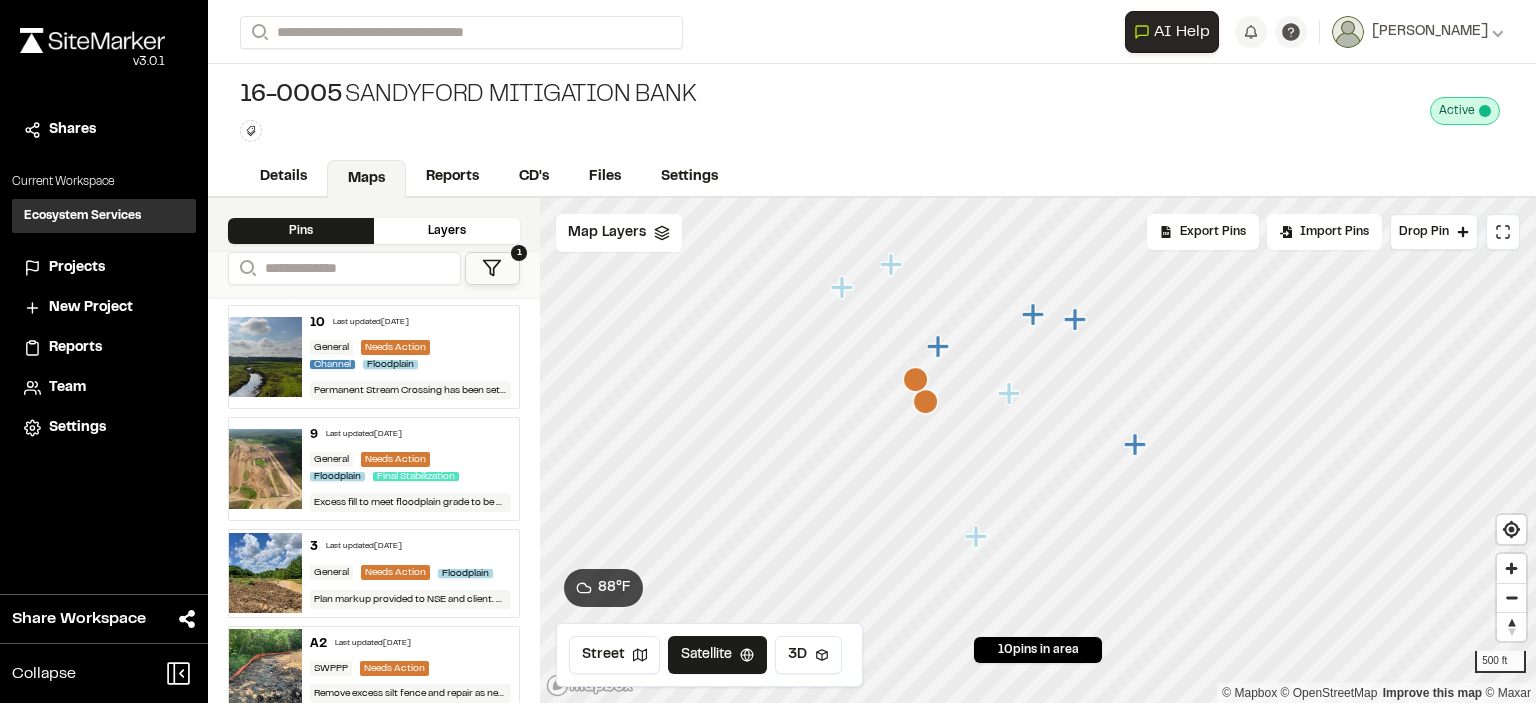 click on "General Needs Action Channel Floodplain" at bounding box center [411, 356] 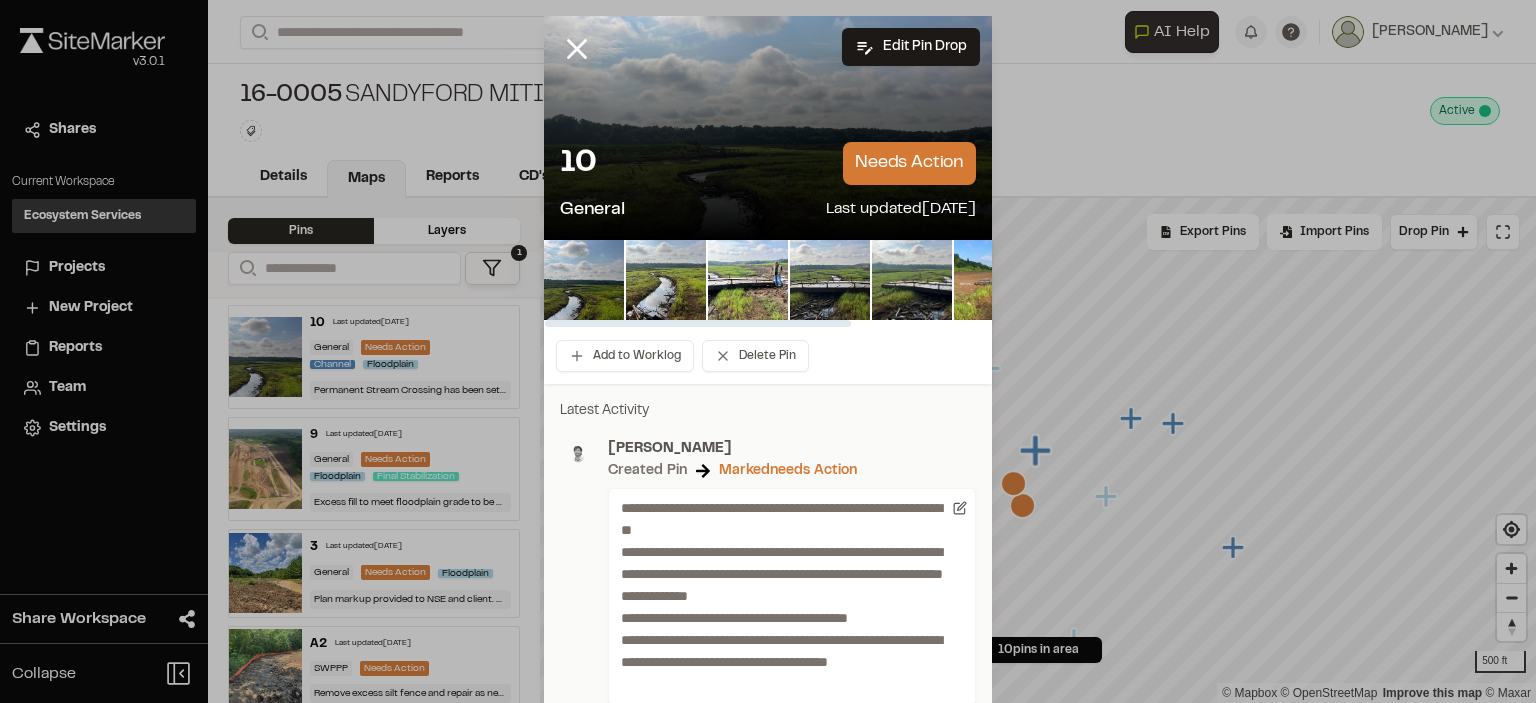 scroll, scrollTop: 124, scrollLeft: 0, axis: vertical 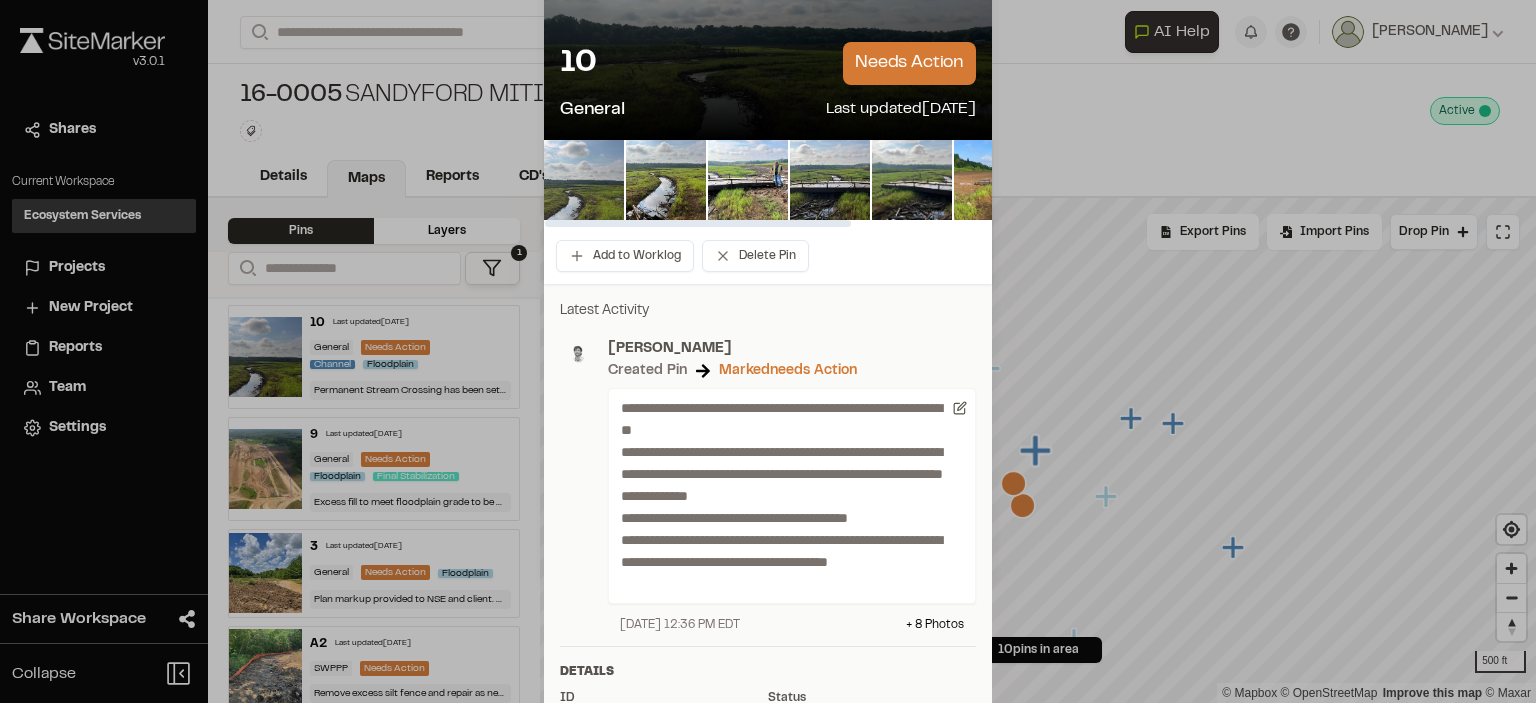 click at bounding box center [584, 180] 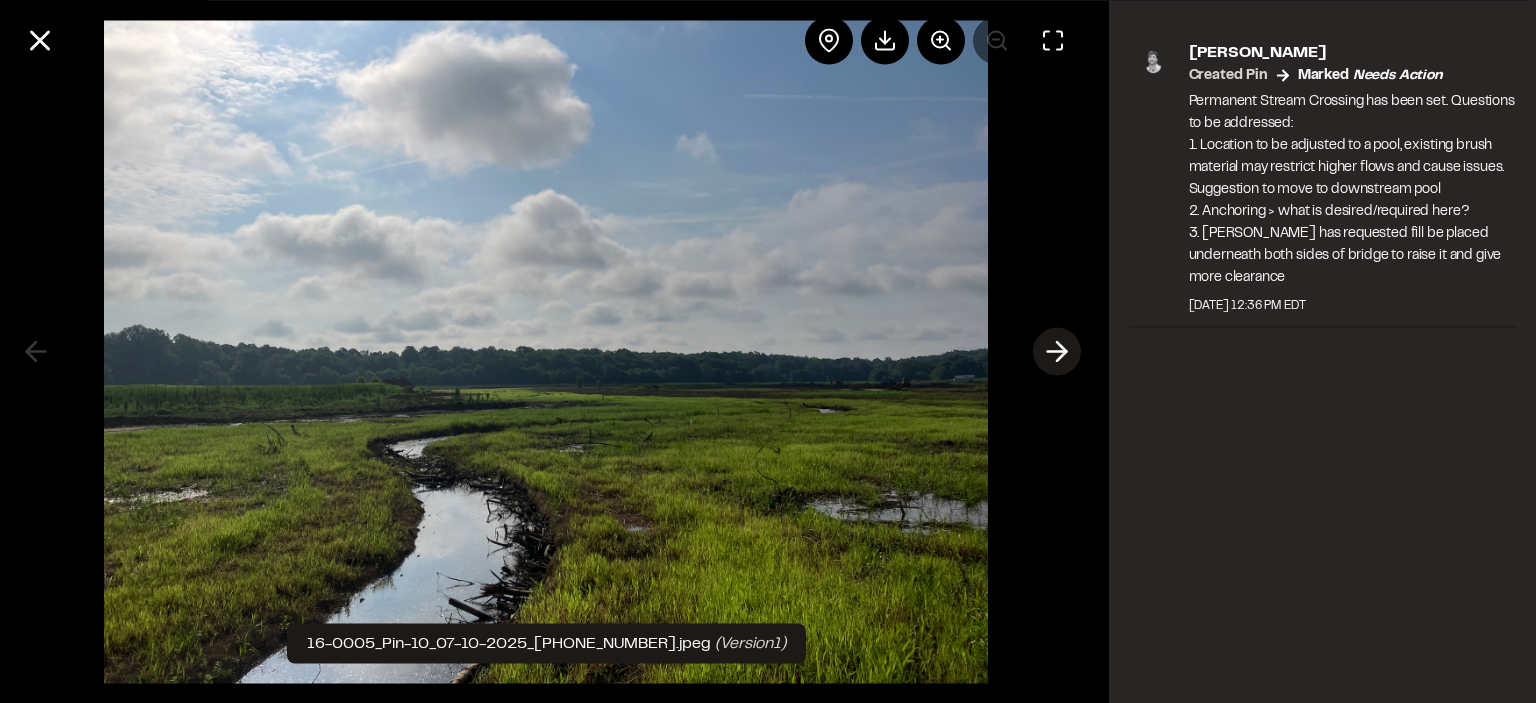 click 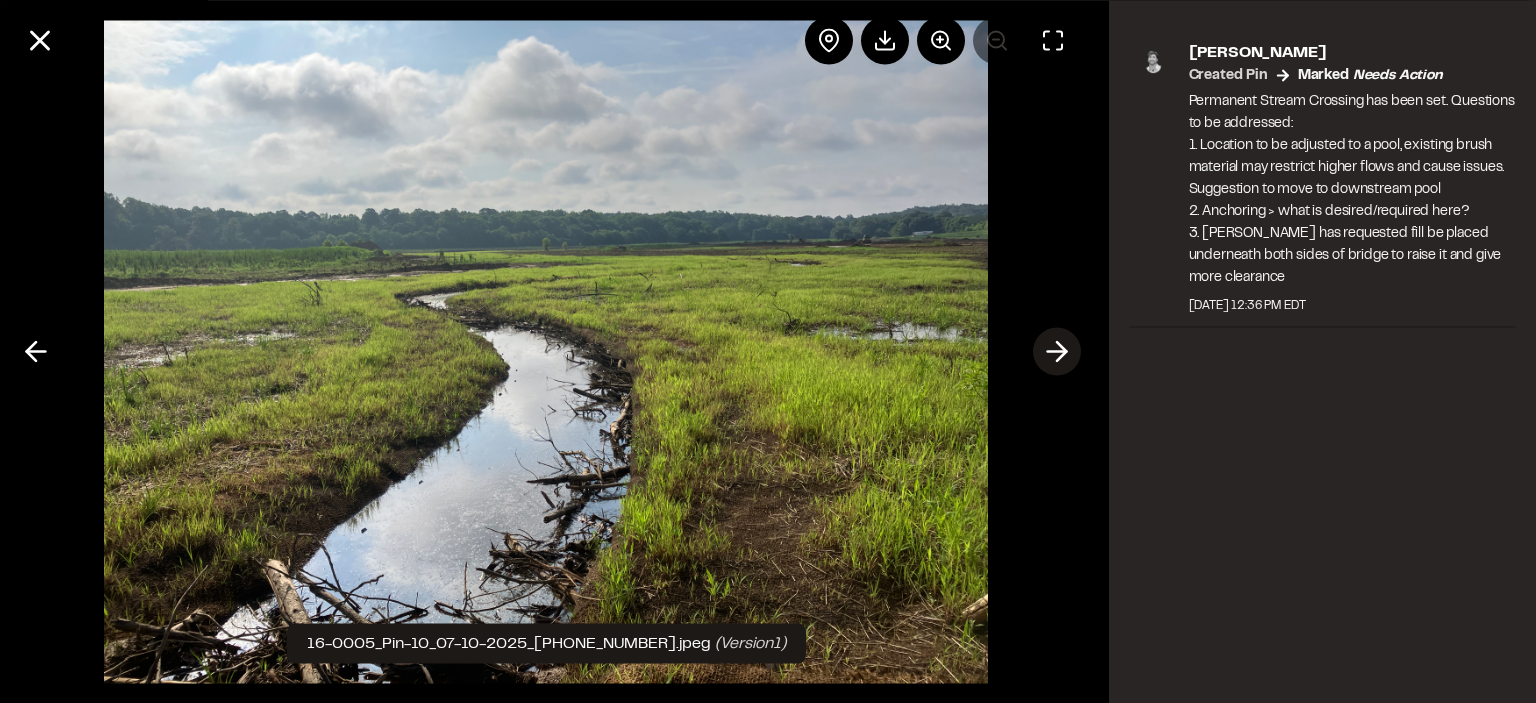 click 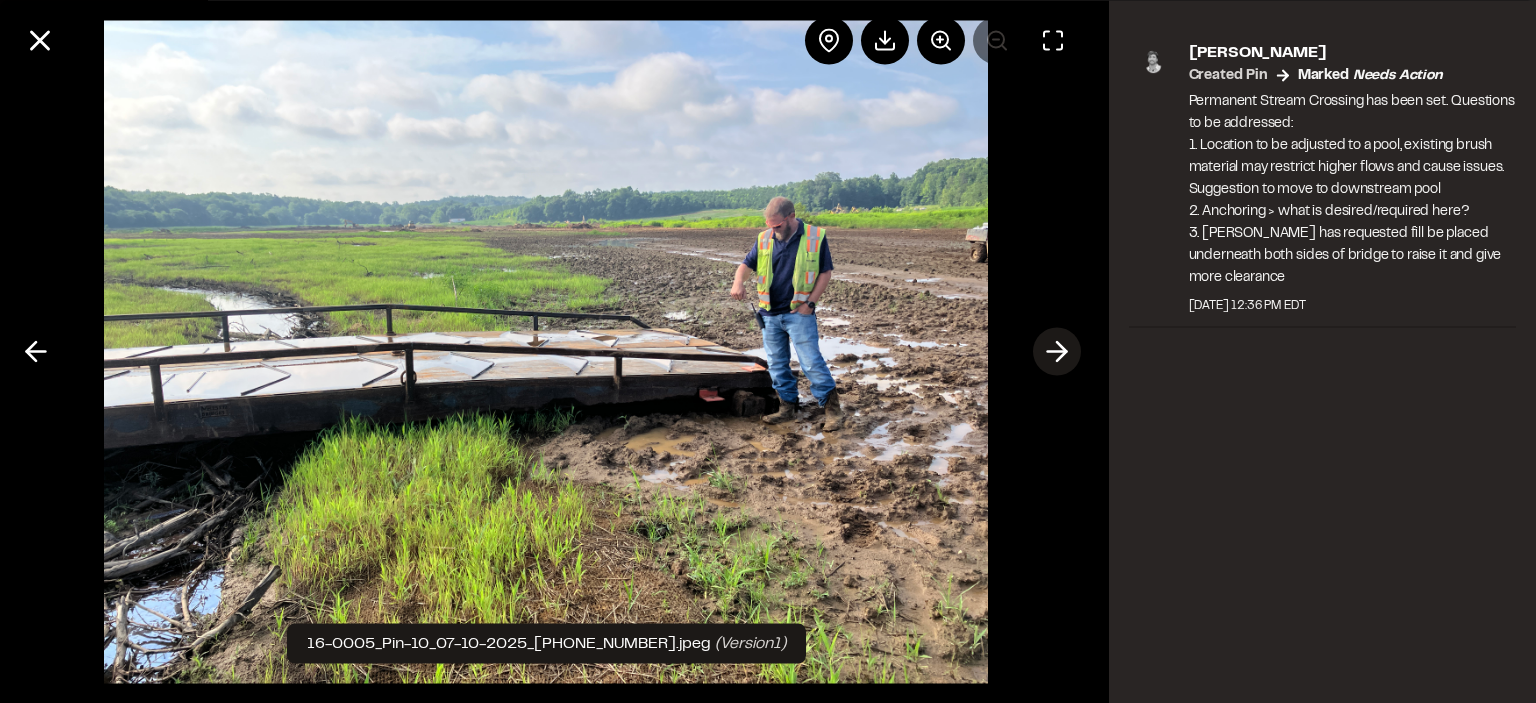 click 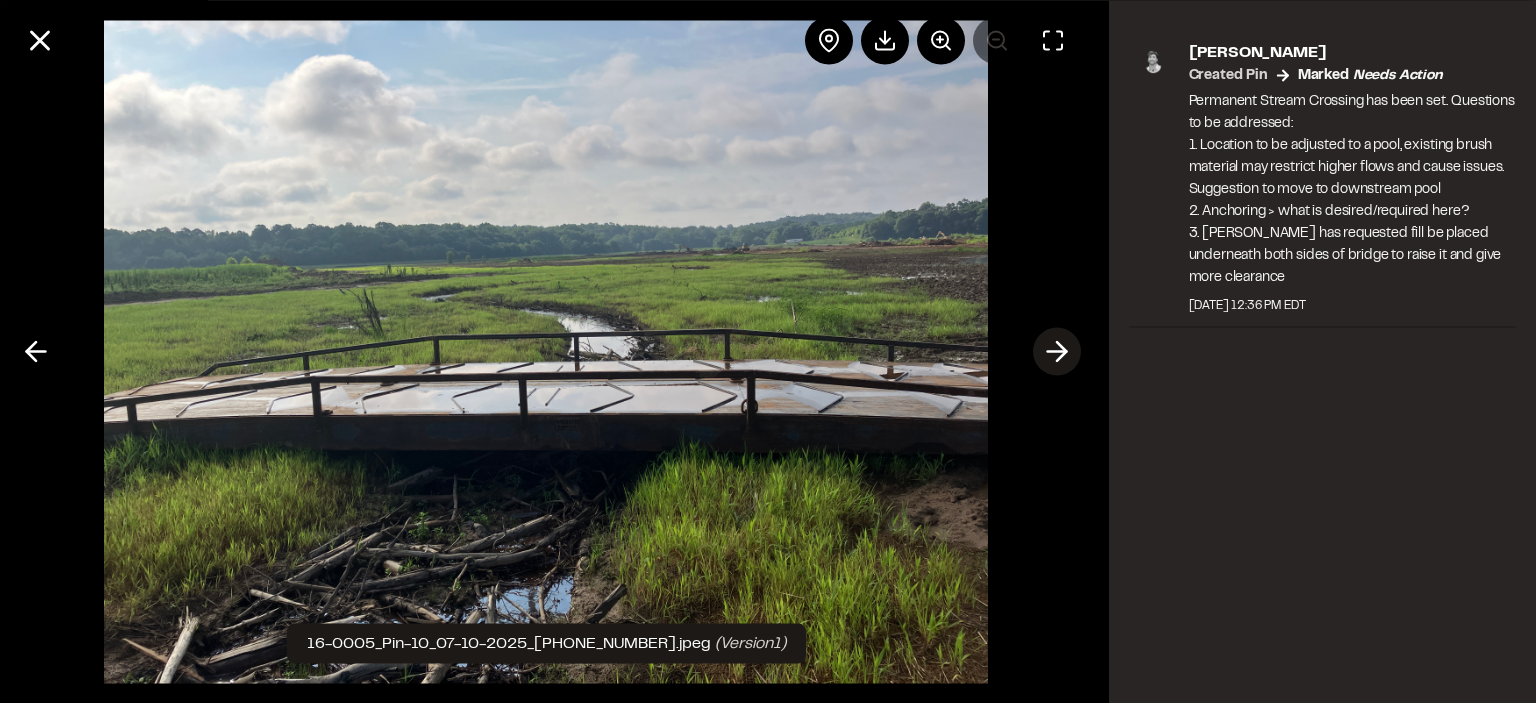 click 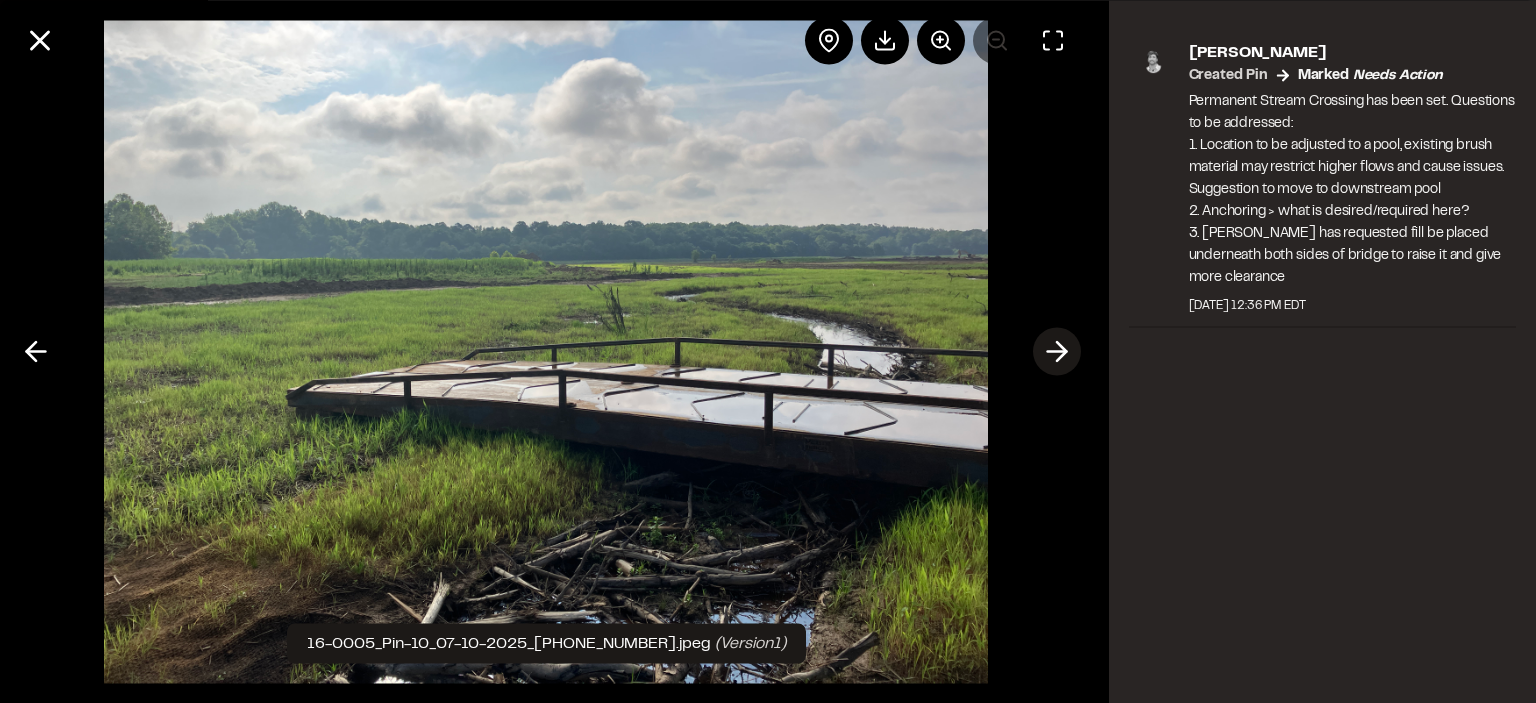 click 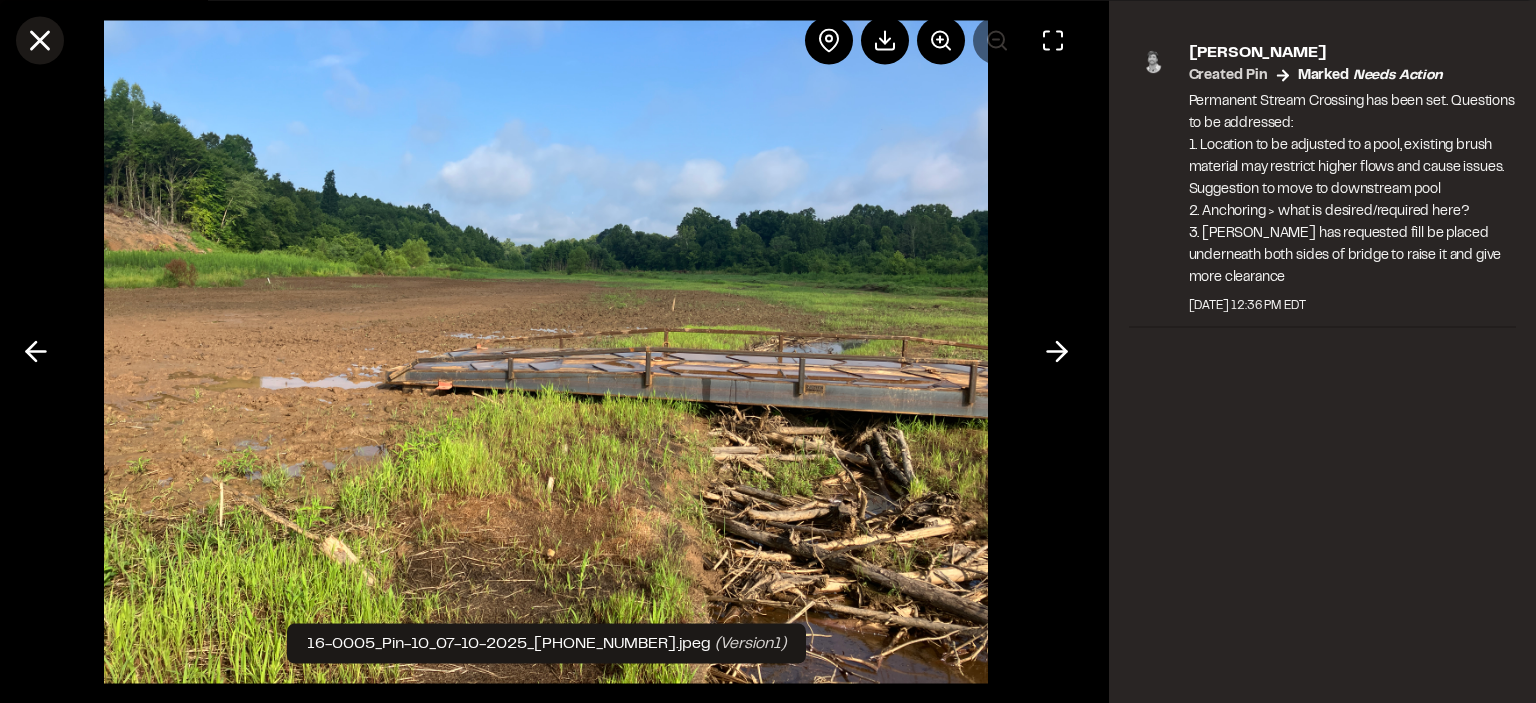 click 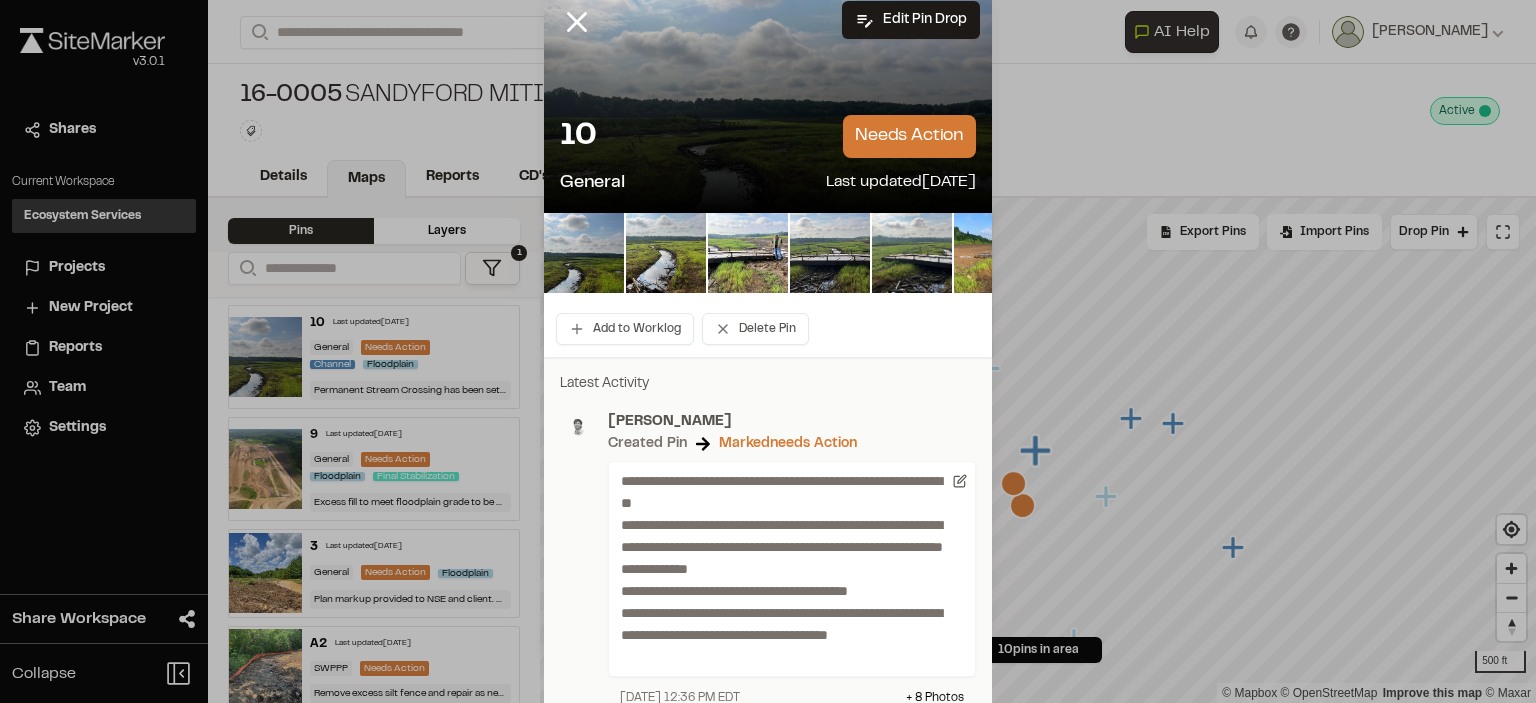 scroll, scrollTop: 0, scrollLeft: 0, axis: both 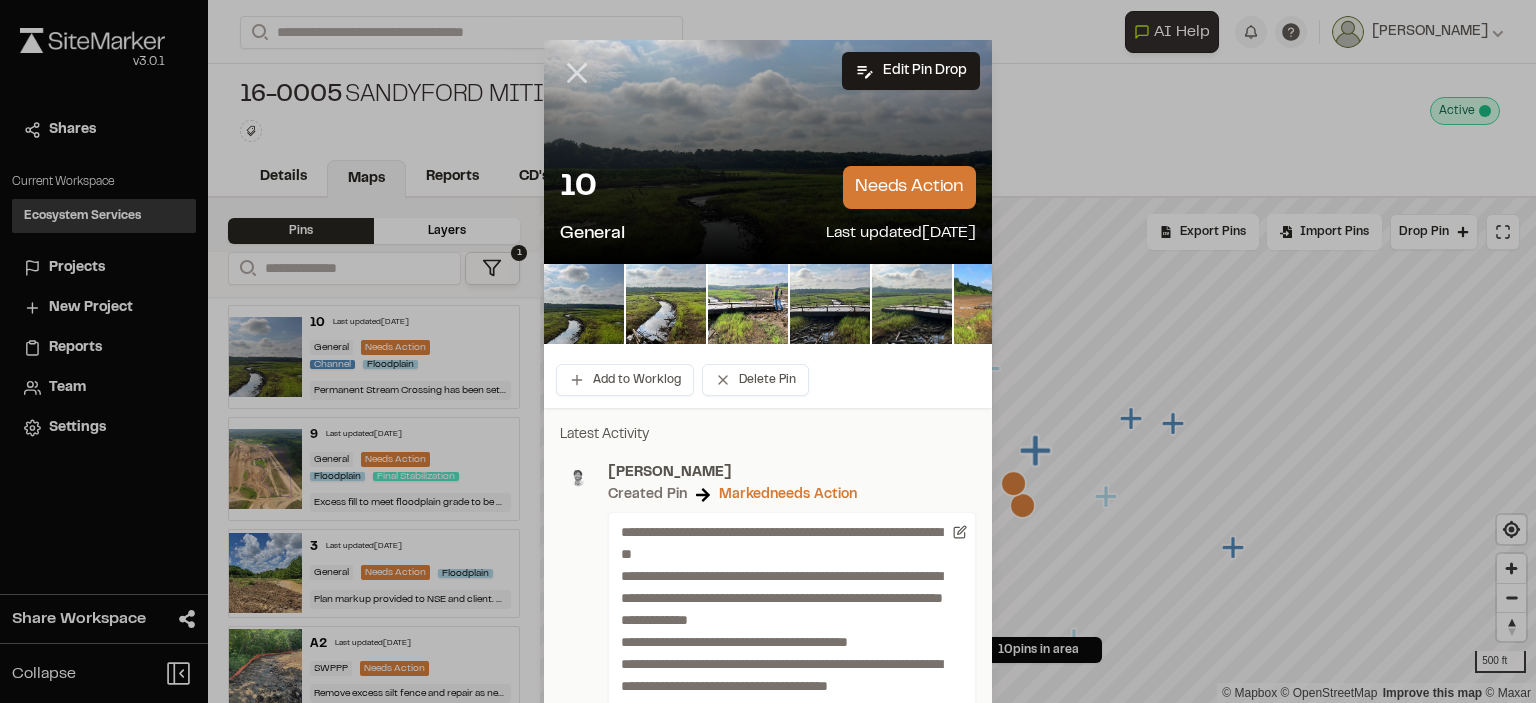 click 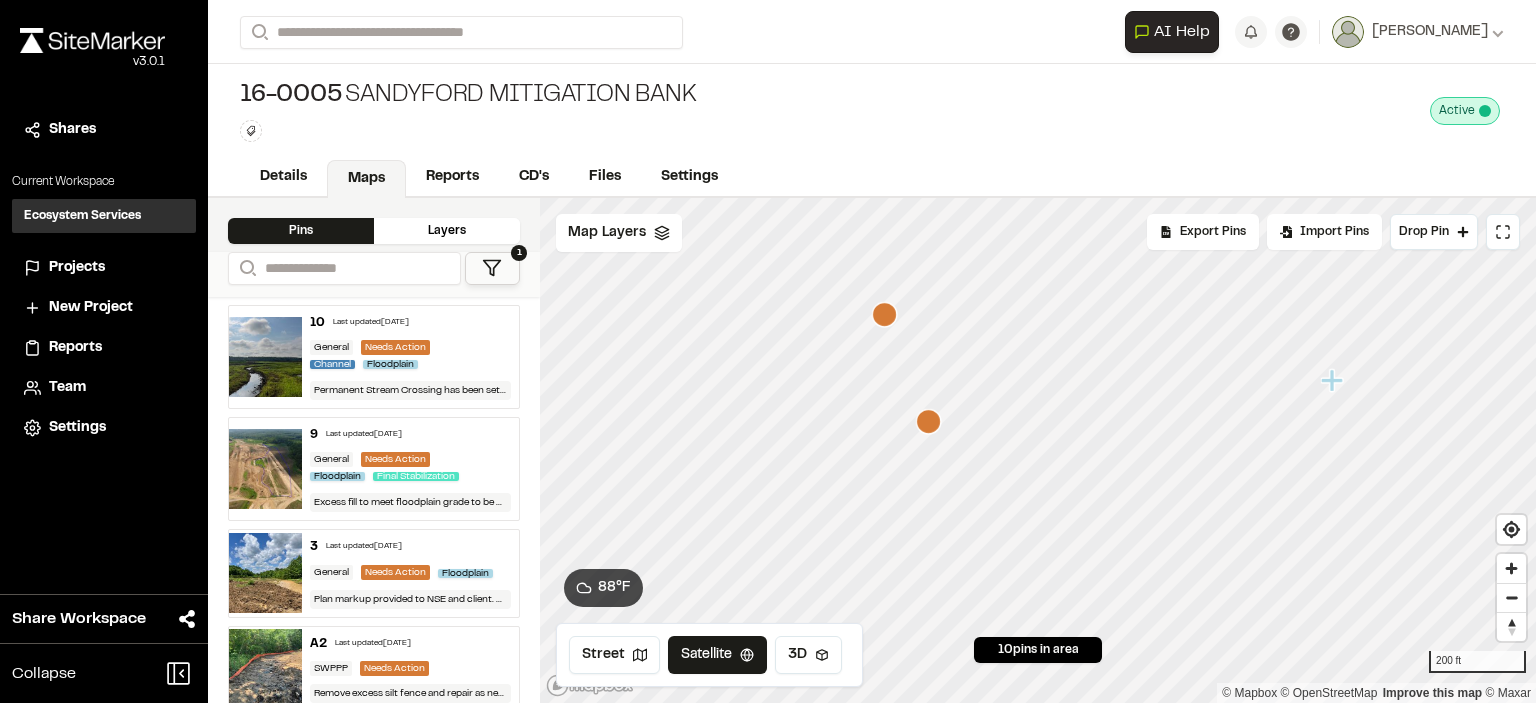 click 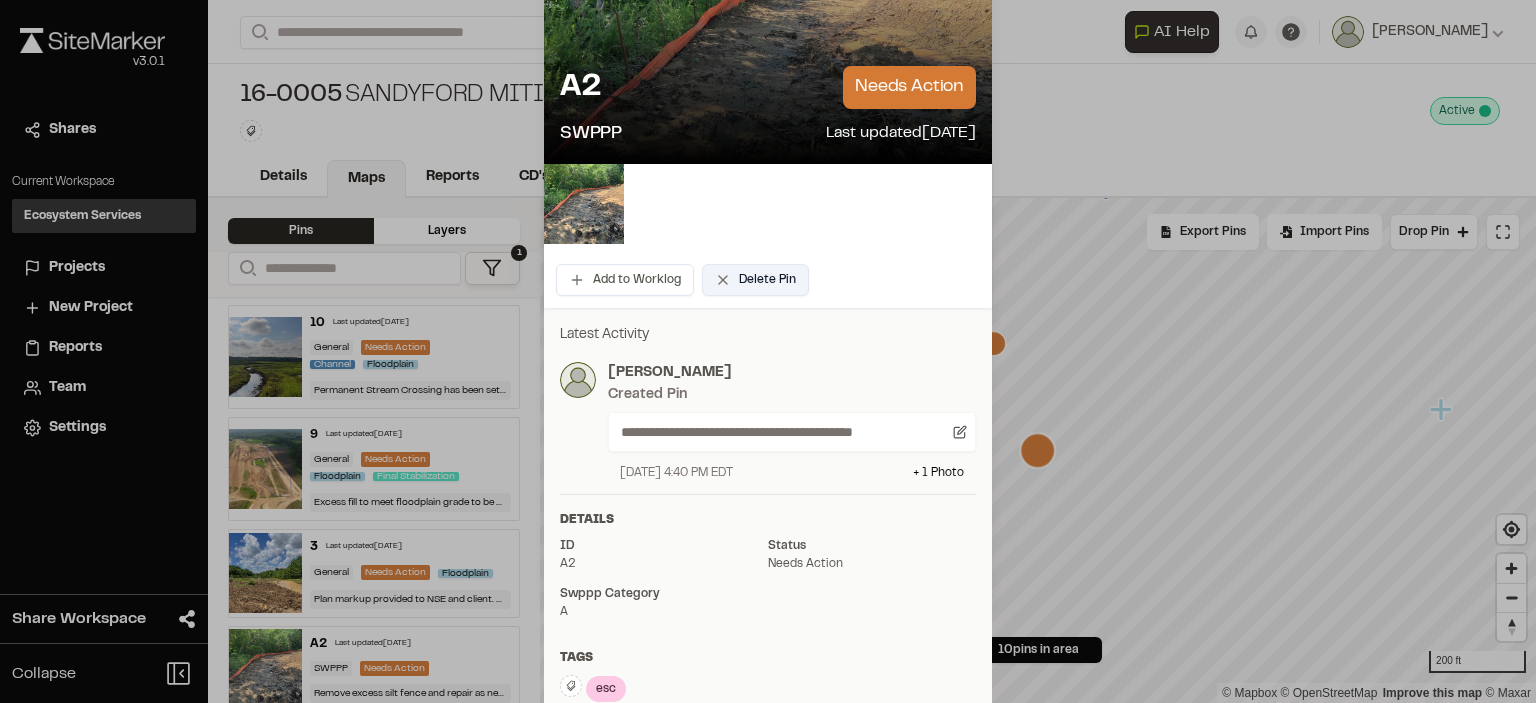 scroll, scrollTop: 0, scrollLeft: 0, axis: both 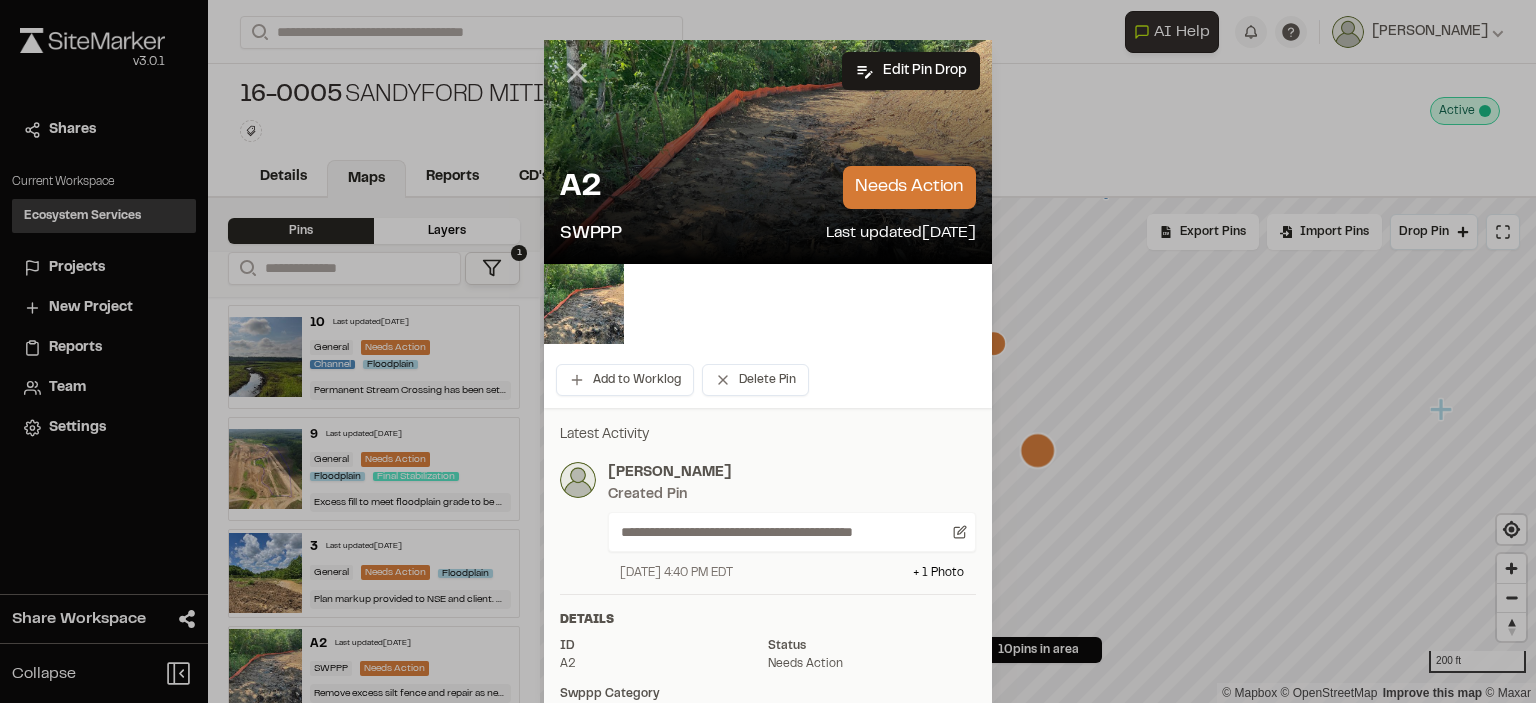 click 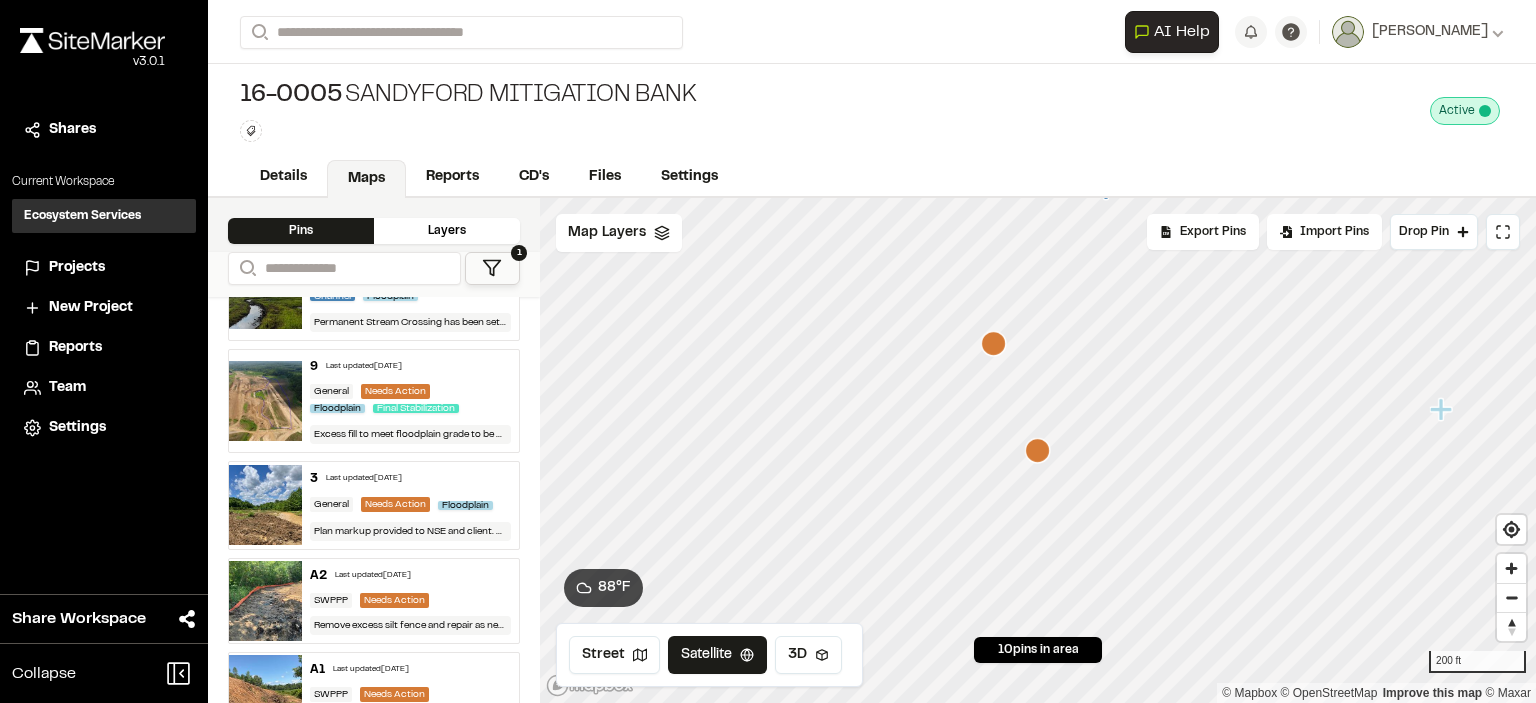 scroll, scrollTop: 100, scrollLeft: 0, axis: vertical 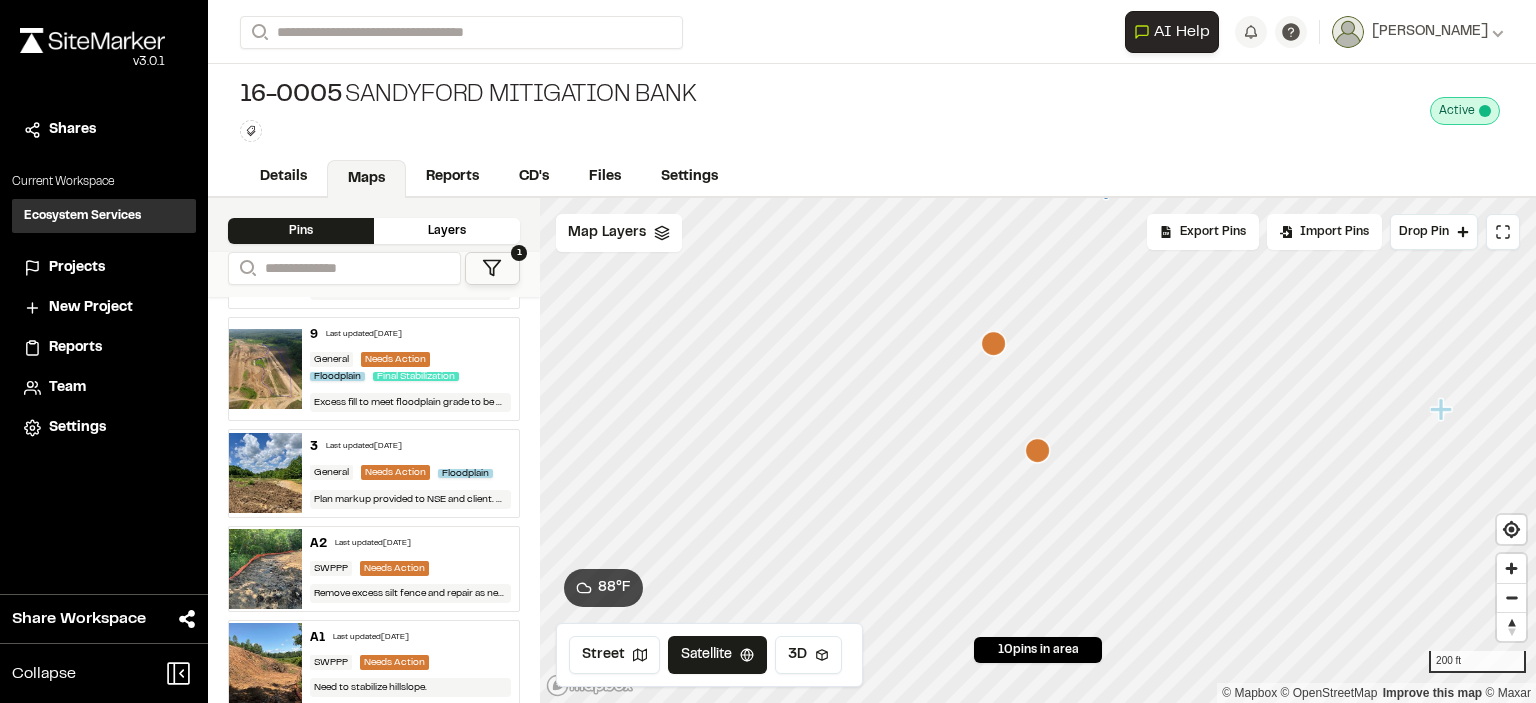 click on "Remove excess silt fence and repair as needed." at bounding box center [411, 593] 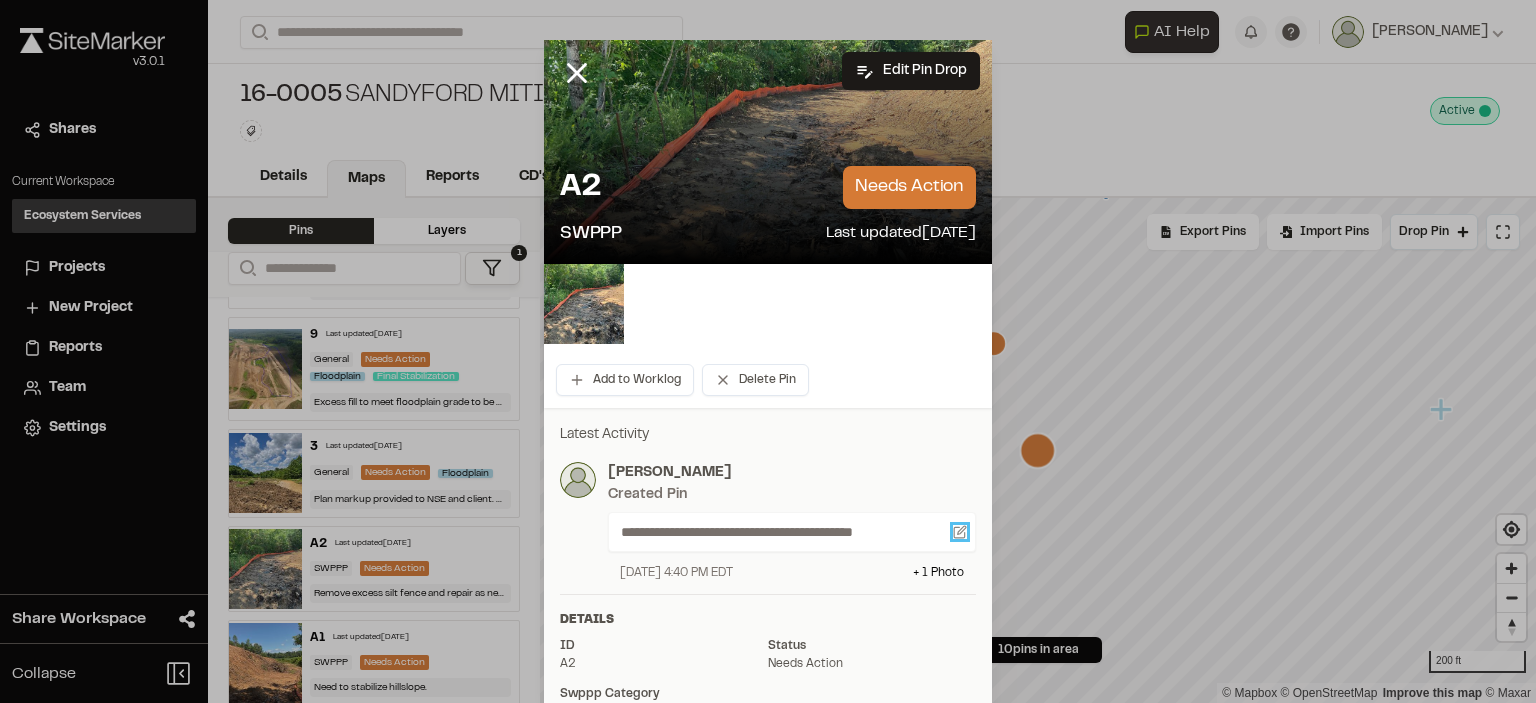 click 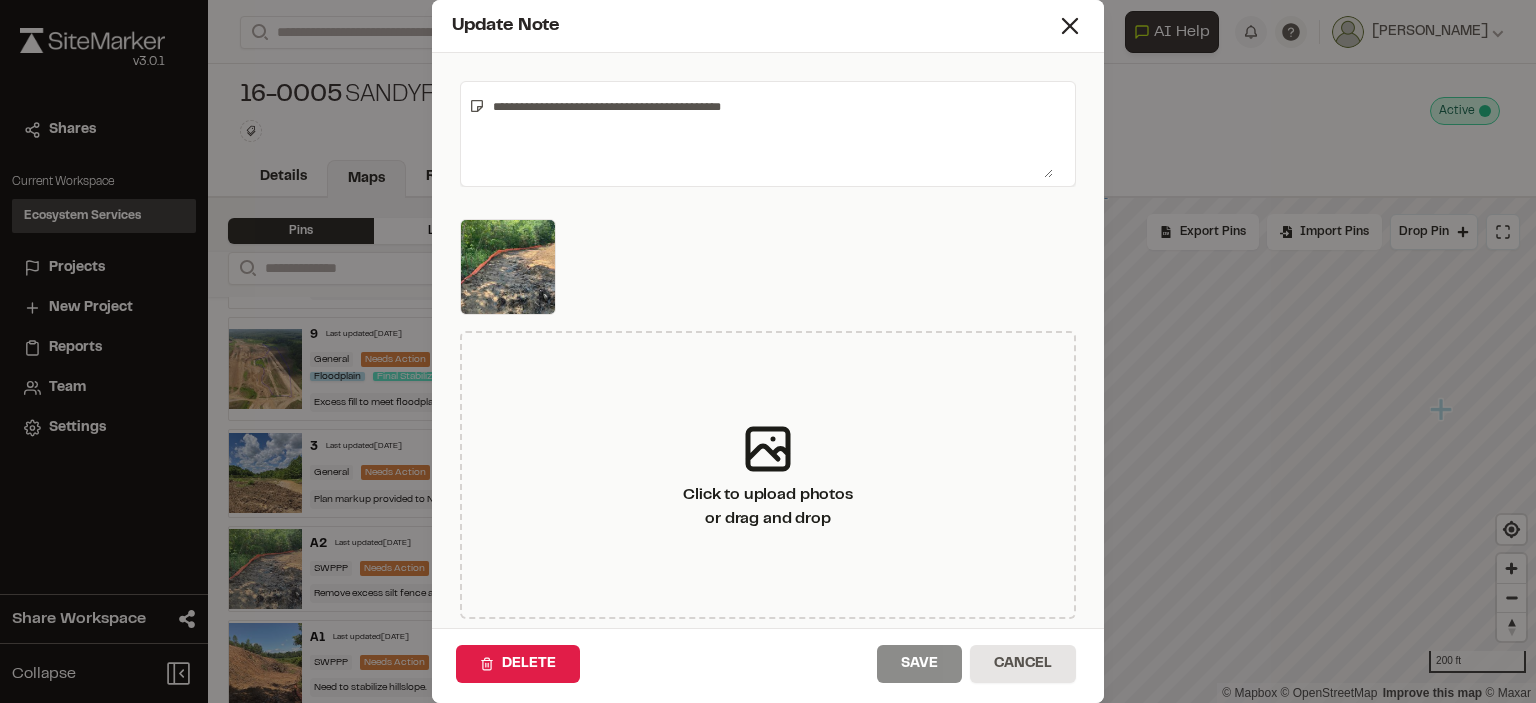 click on "**********" at bounding box center [769, 134] 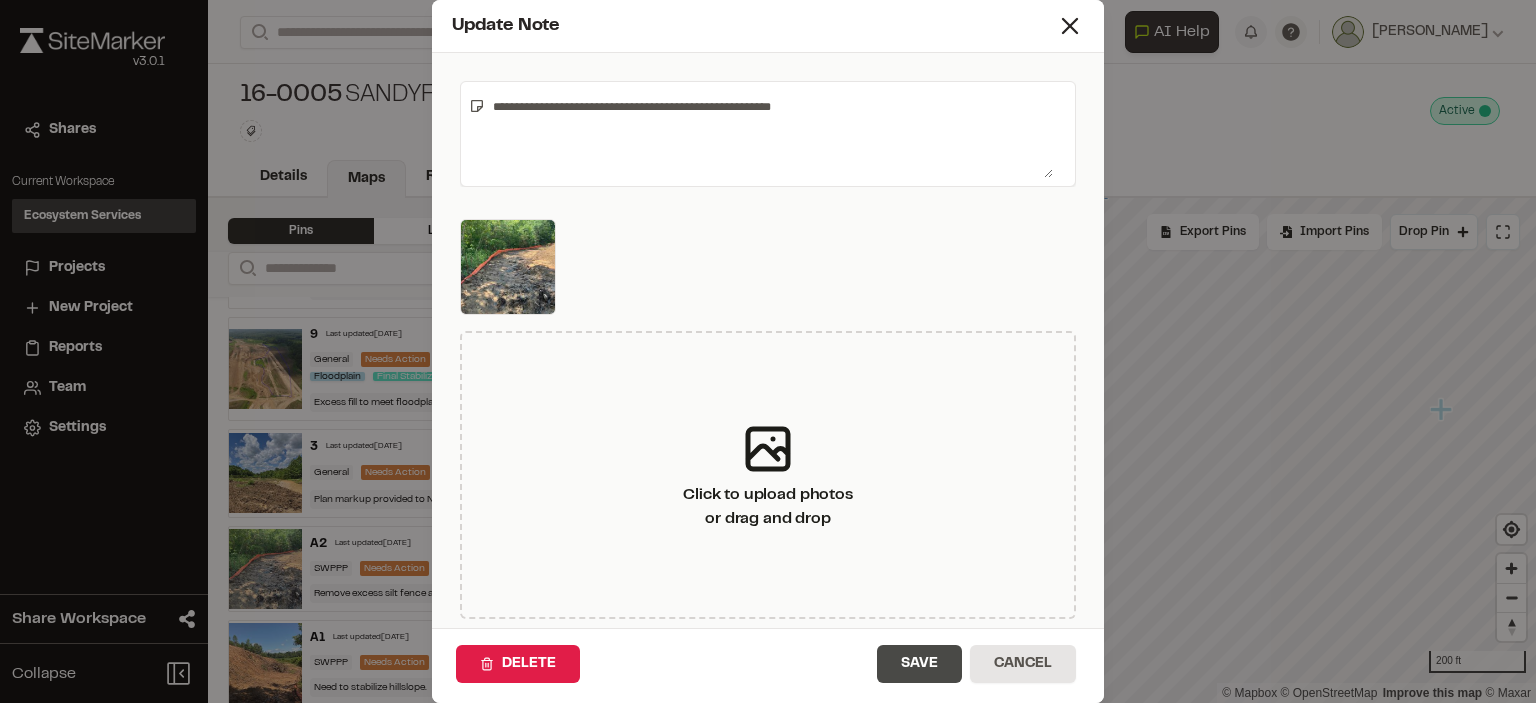 type on "**********" 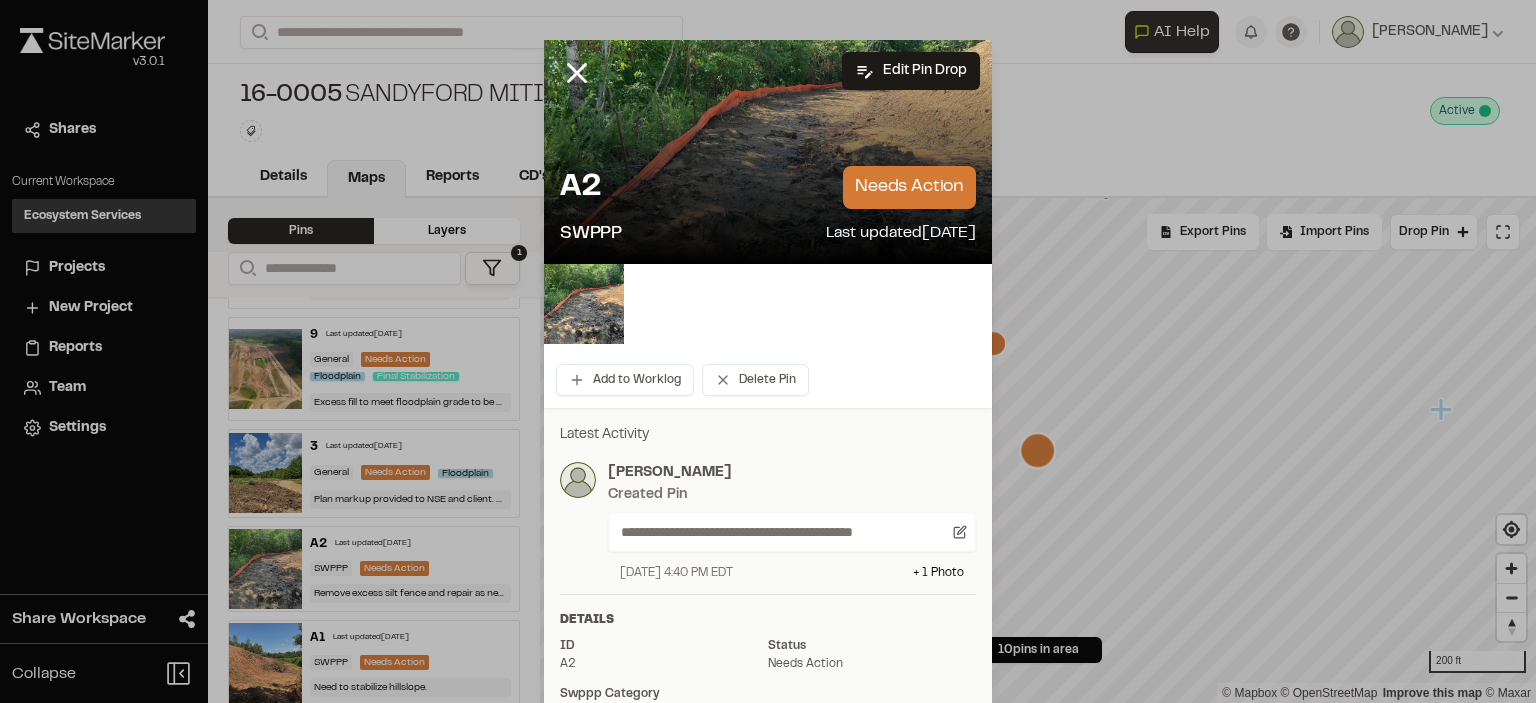 click on "**********" at bounding box center (768, 351) 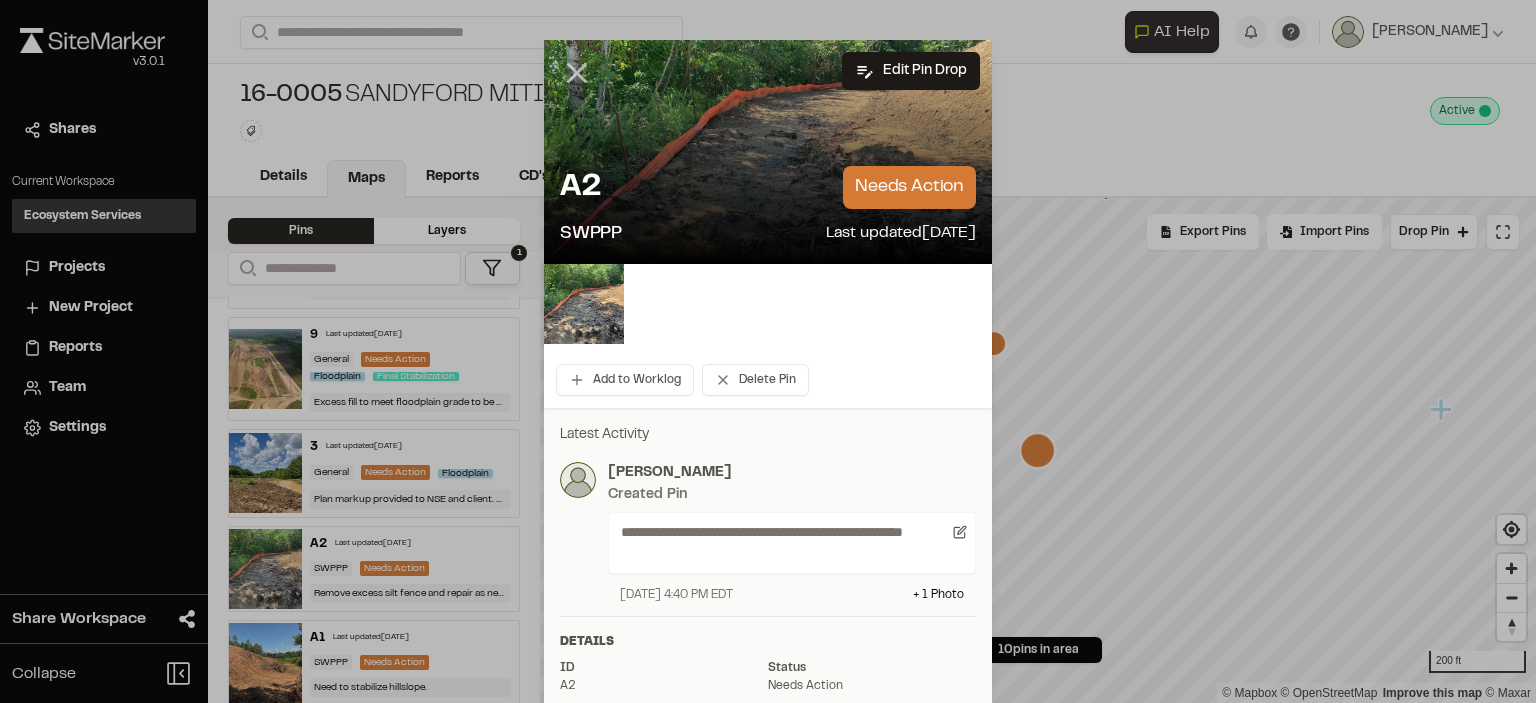 click 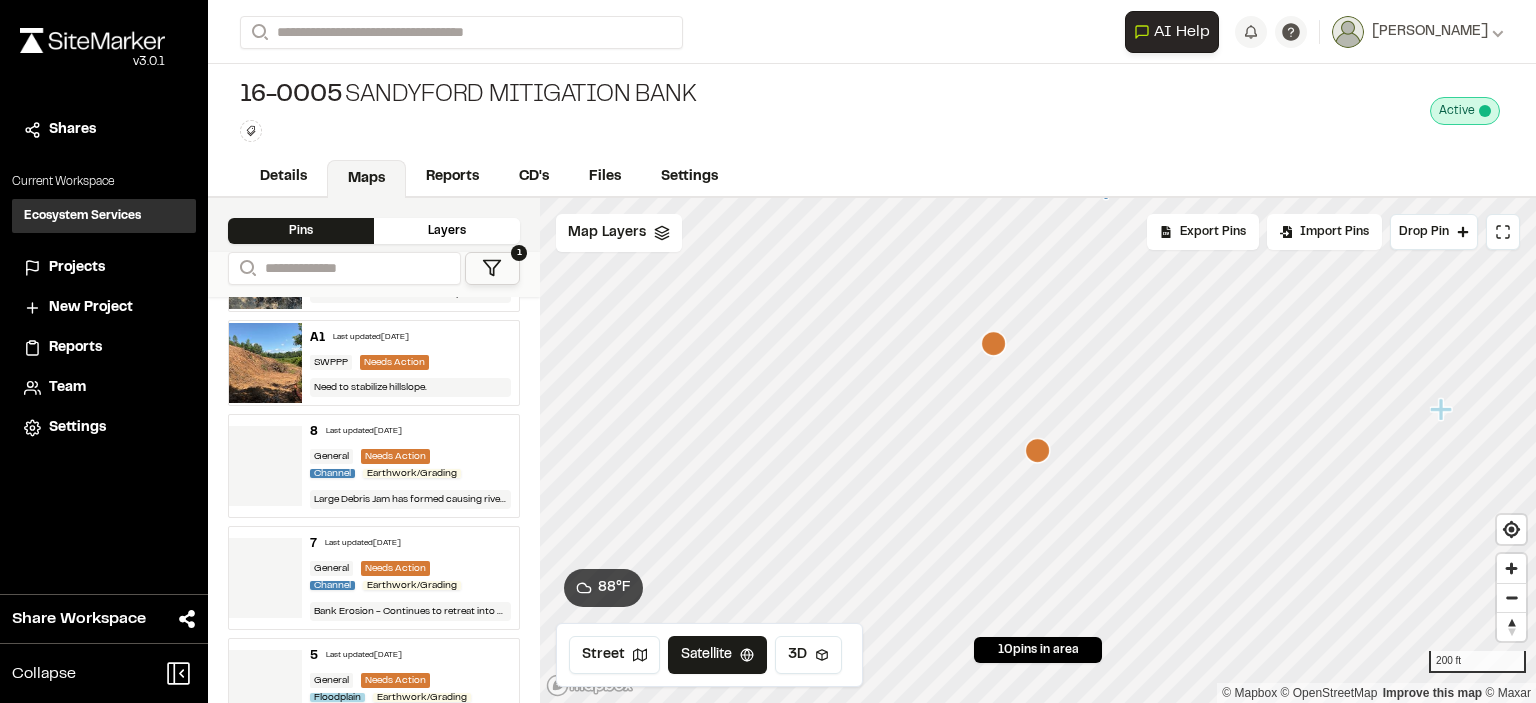 scroll, scrollTop: 300, scrollLeft: 0, axis: vertical 